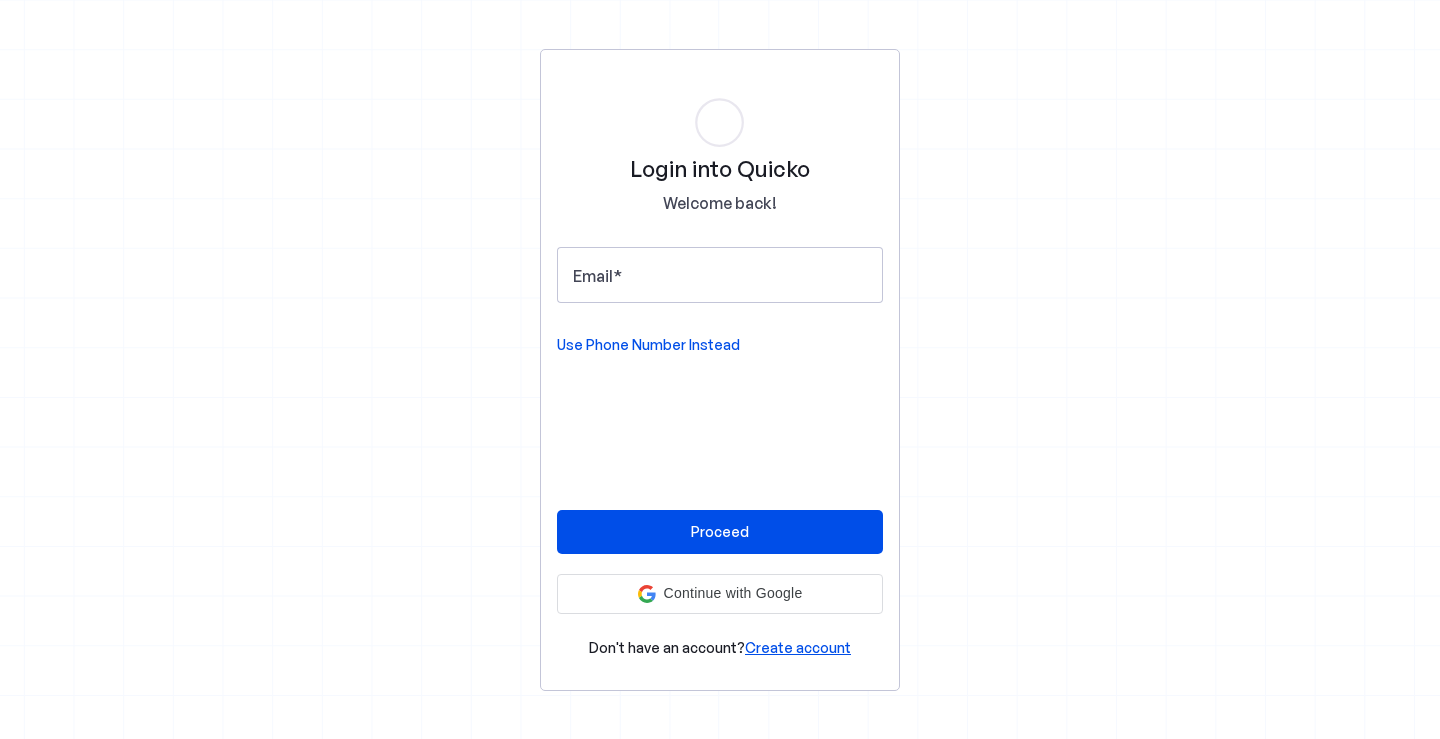 scroll, scrollTop: 0, scrollLeft: 0, axis: both 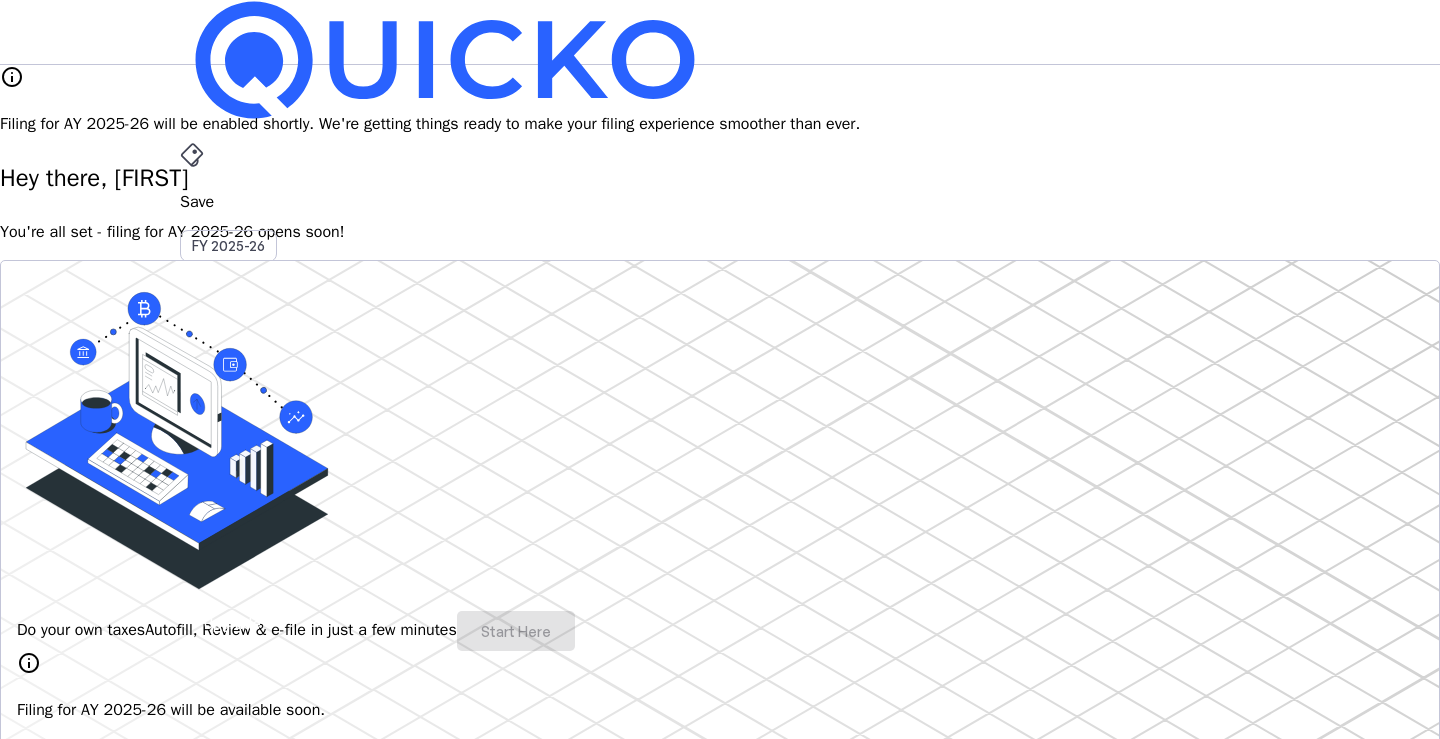 click on "arrow_drop_down" at bounding box center (192, 536) 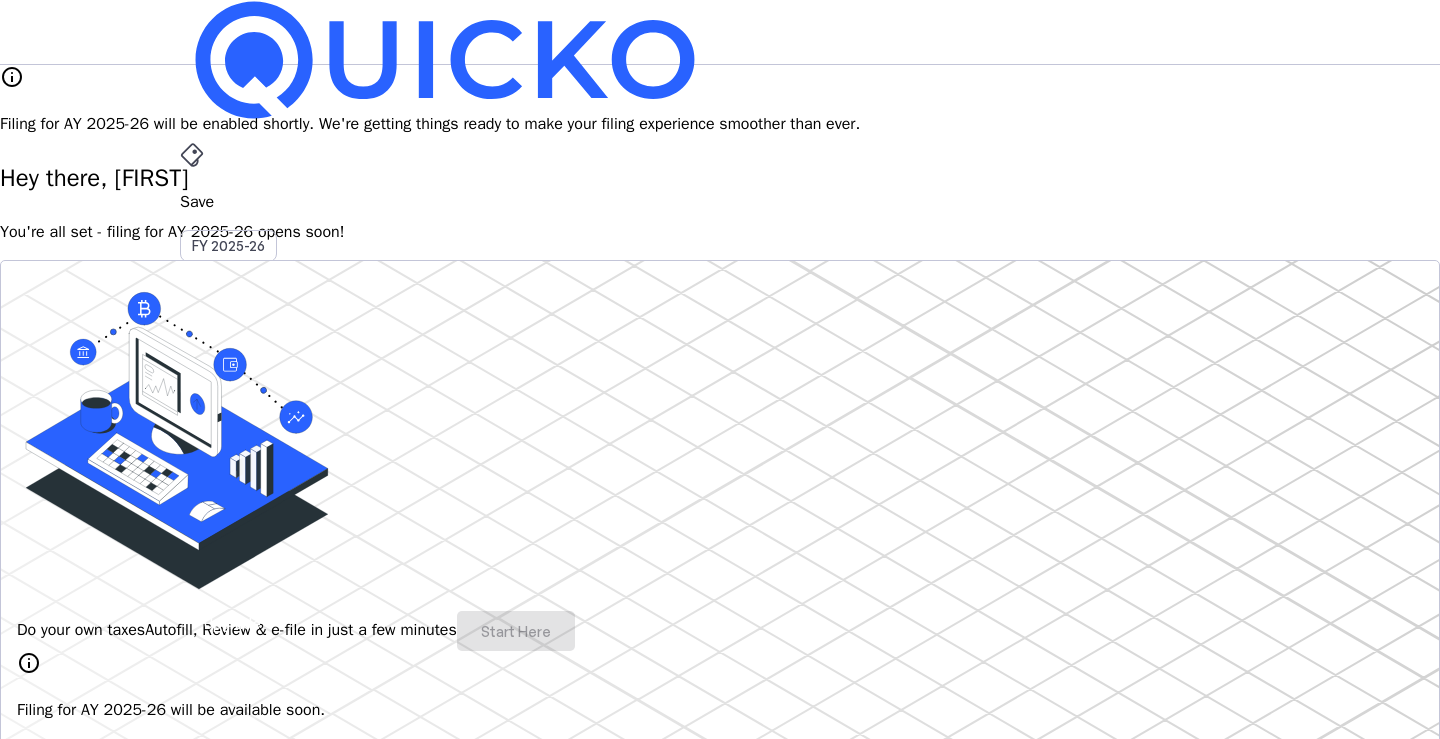 click on "Upgrade" at bounding box center (232, 623) 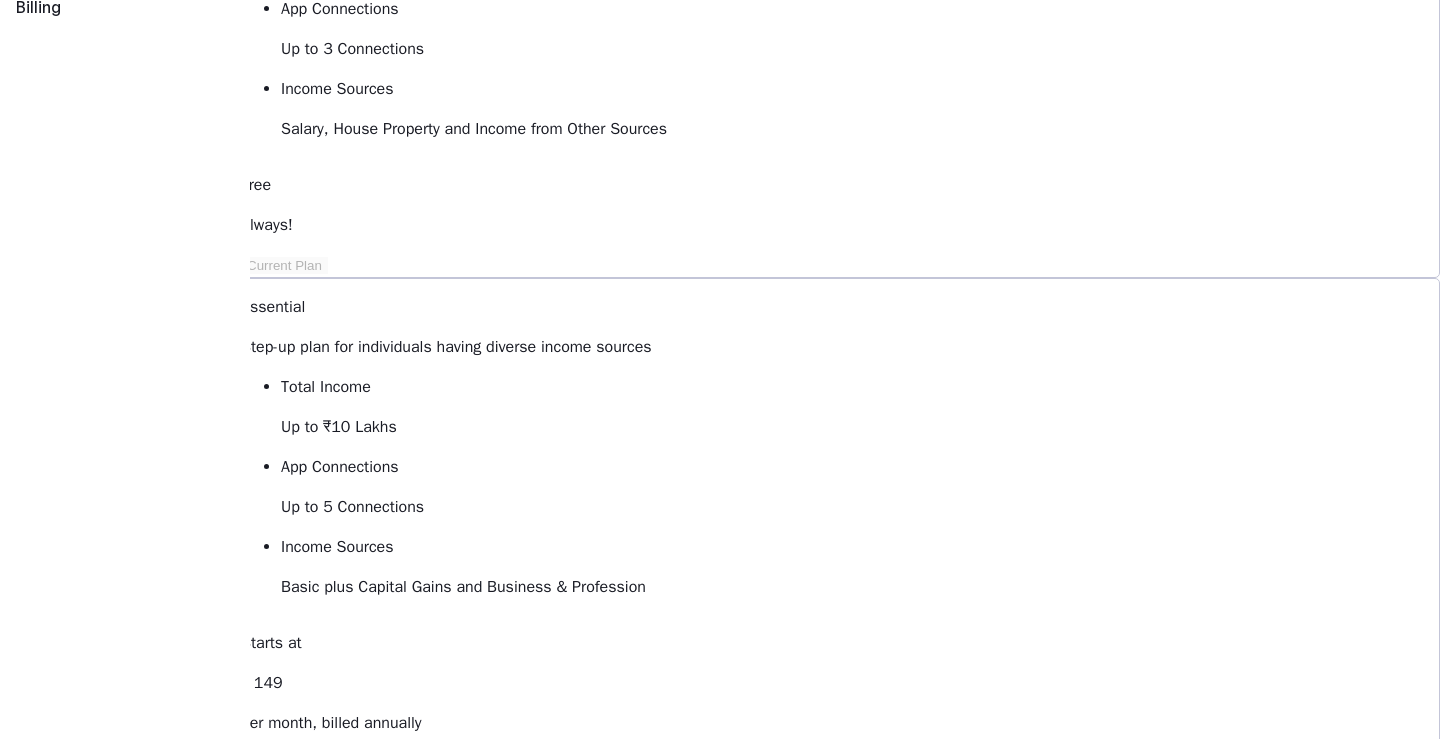 scroll, scrollTop: 326, scrollLeft: 0, axis: vertical 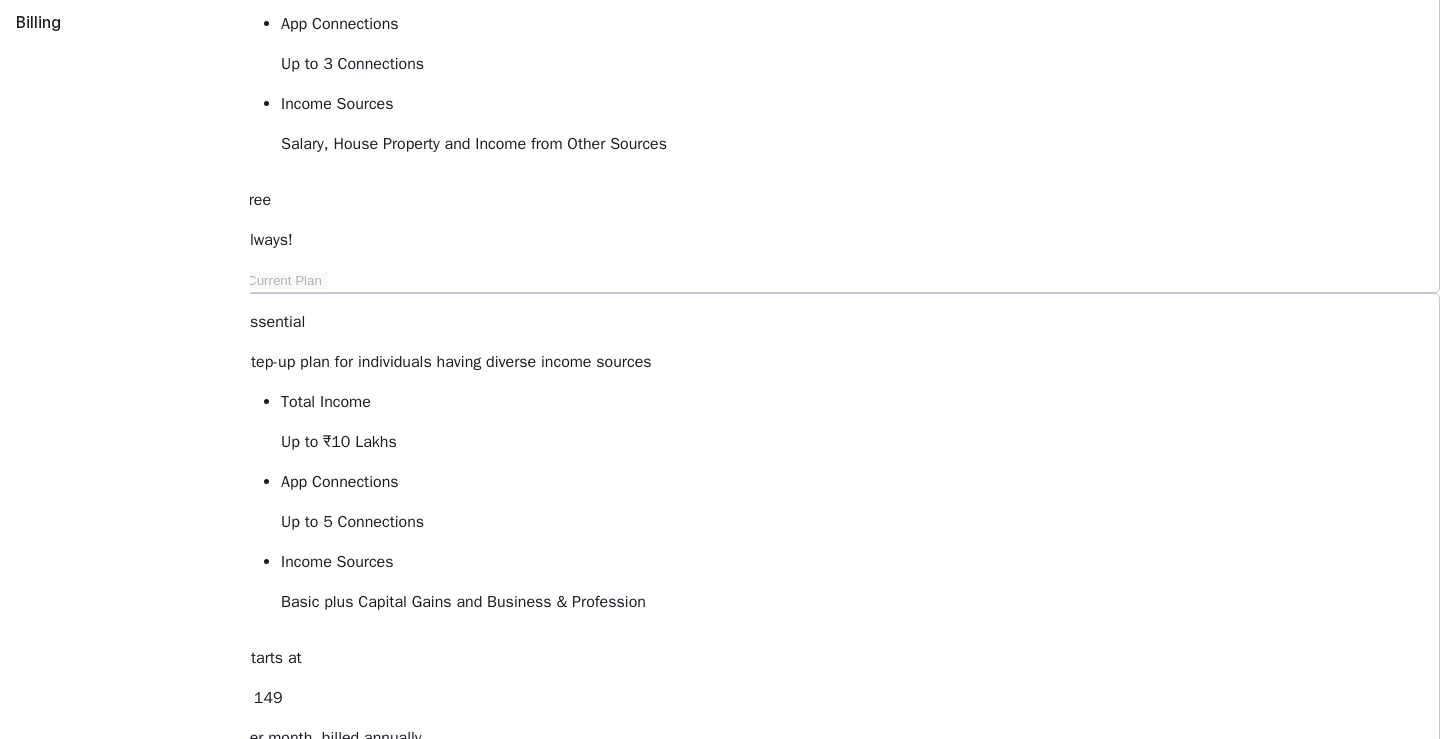 click on "keyboard_arrow_down" at bounding box center (362, 1374) 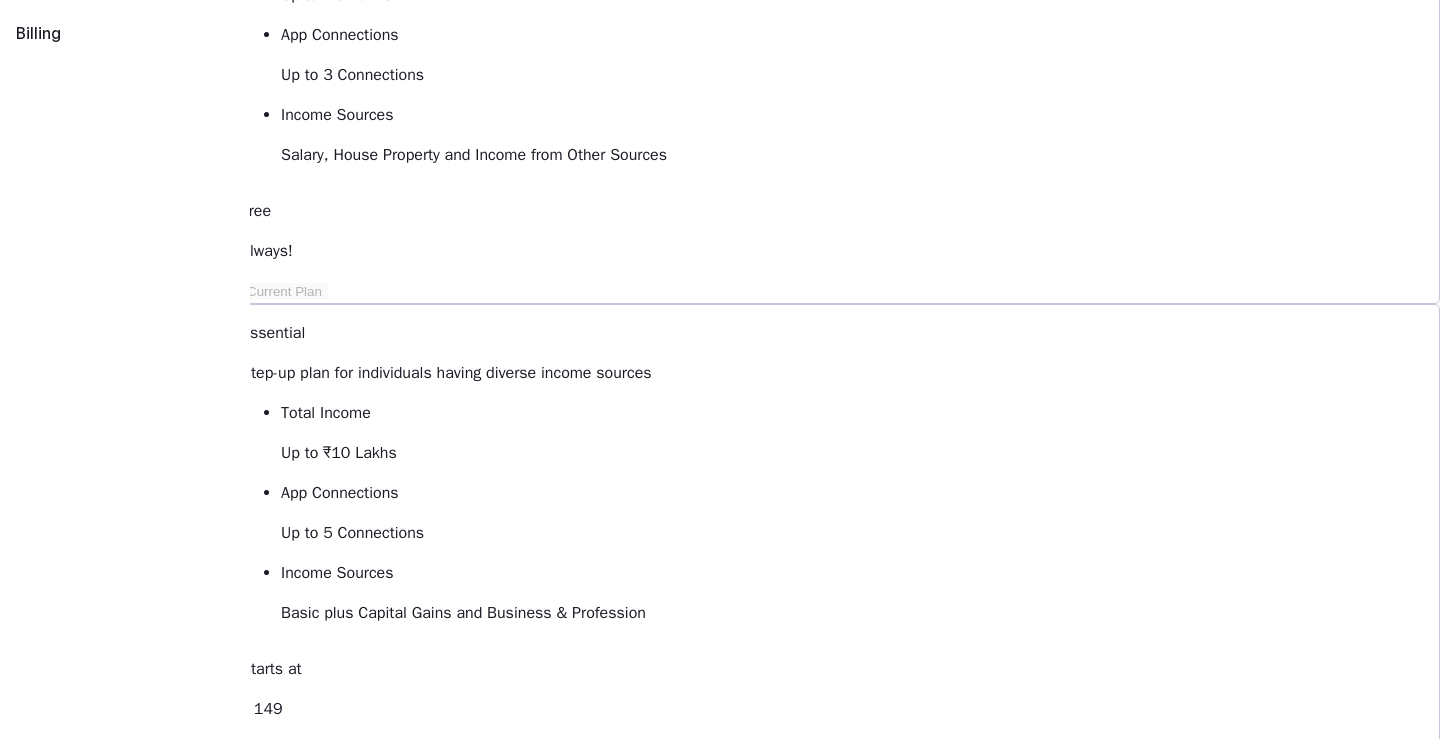 scroll, scrollTop: 0, scrollLeft: 0, axis: both 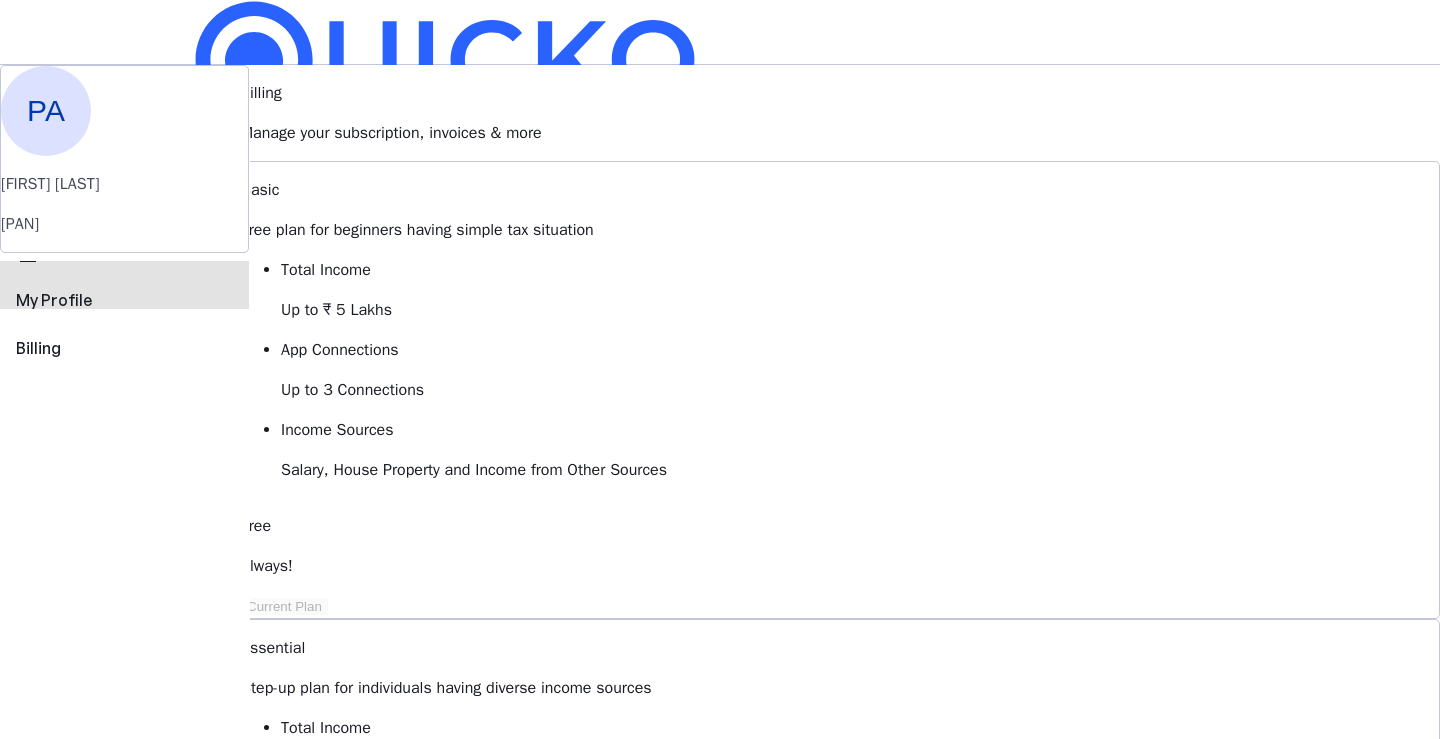 click on "My Profile" at bounding box center [124, 300] 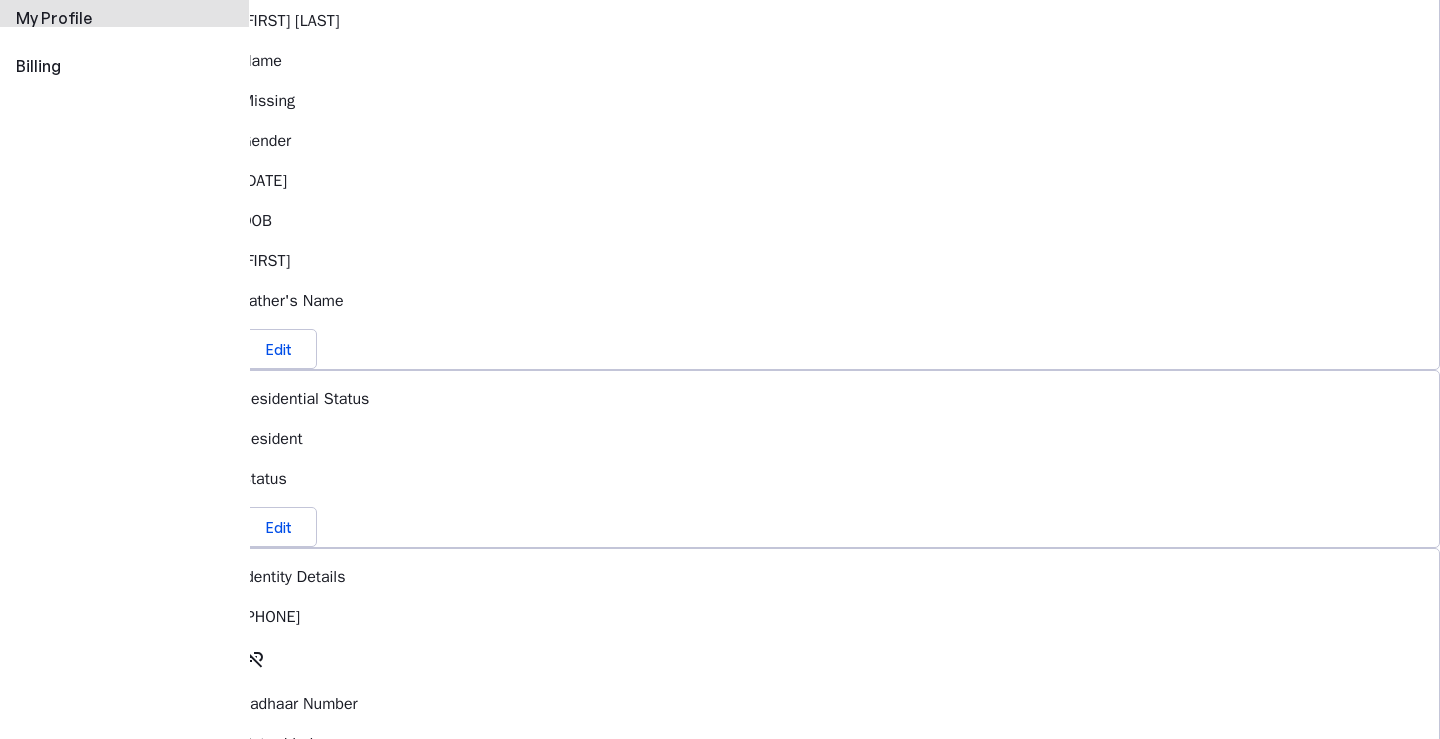 scroll, scrollTop: 300, scrollLeft: 0, axis: vertical 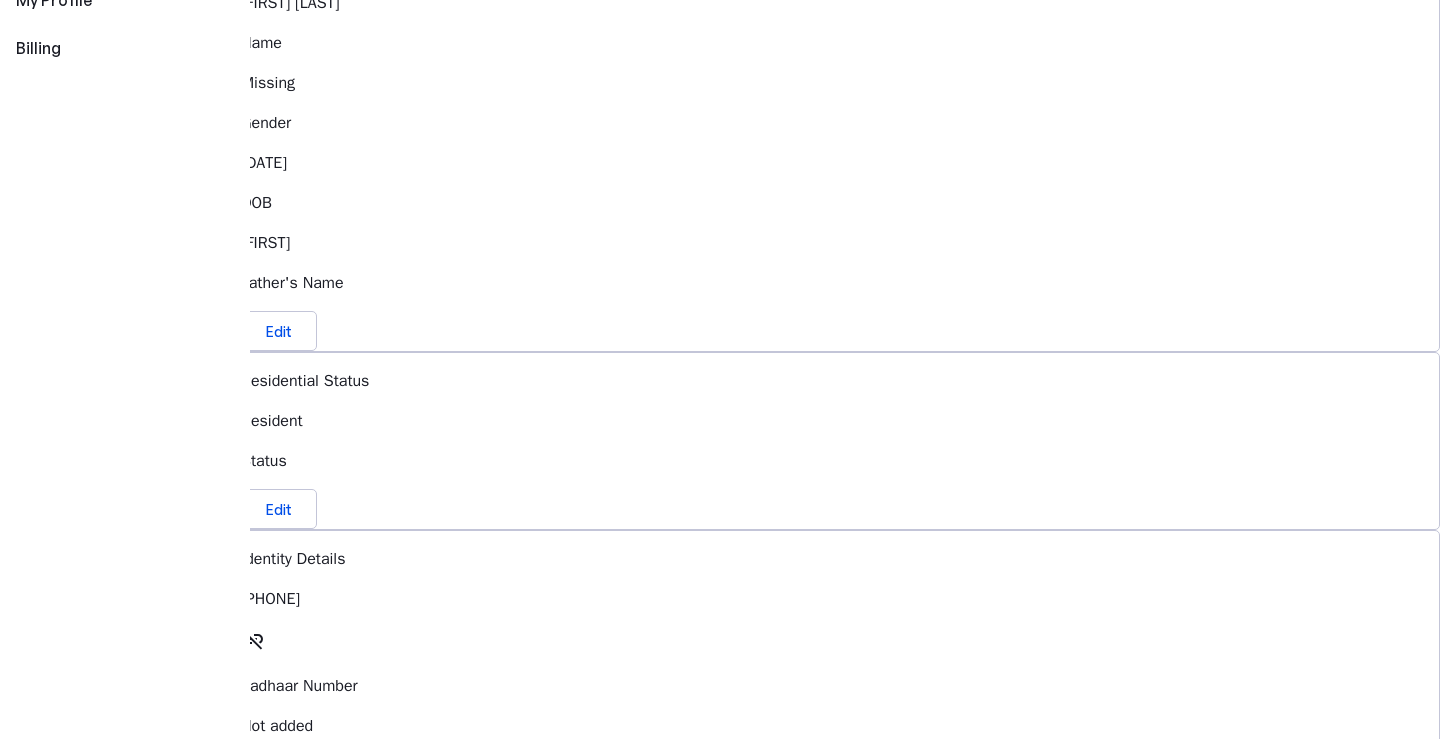 click on "Not added" at bounding box center (840, 726) 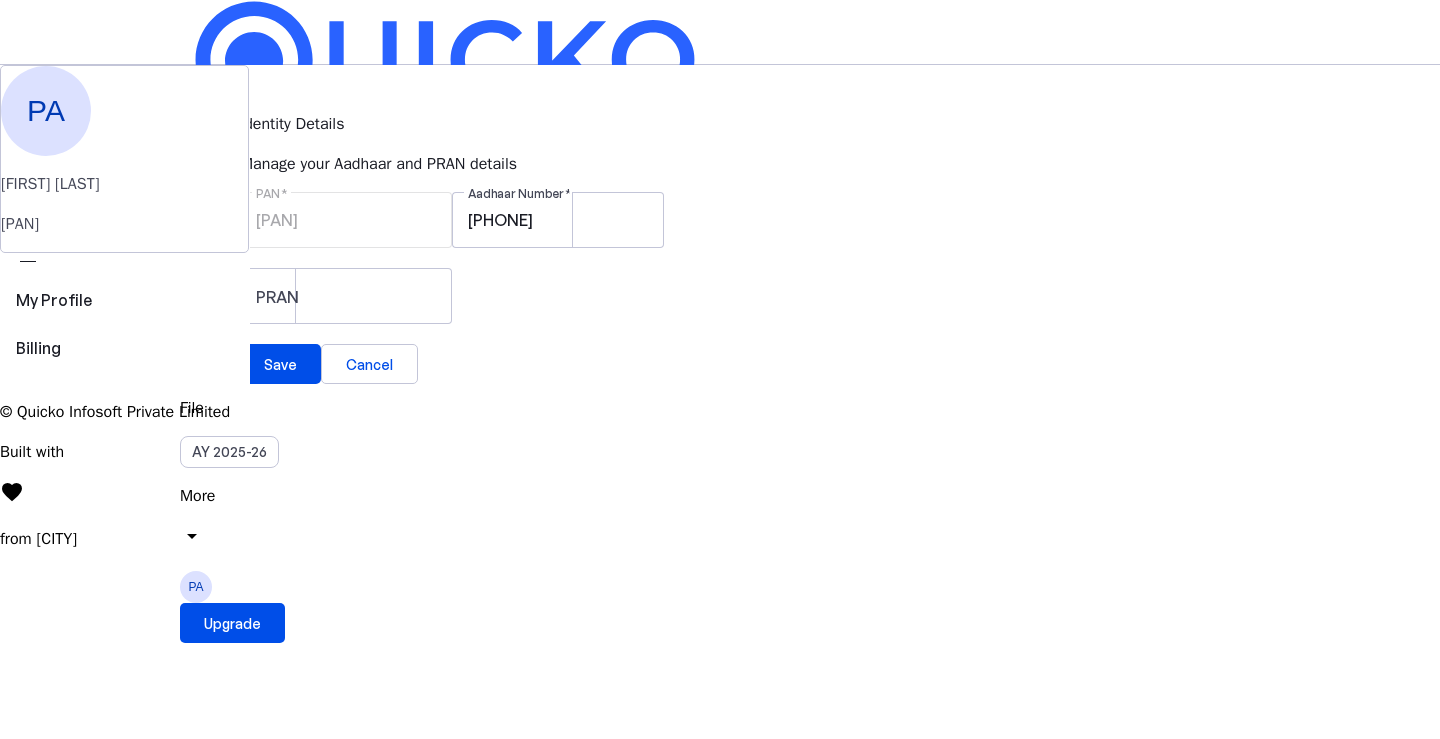 scroll, scrollTop: 0, scrollLeft: 0, axis: both 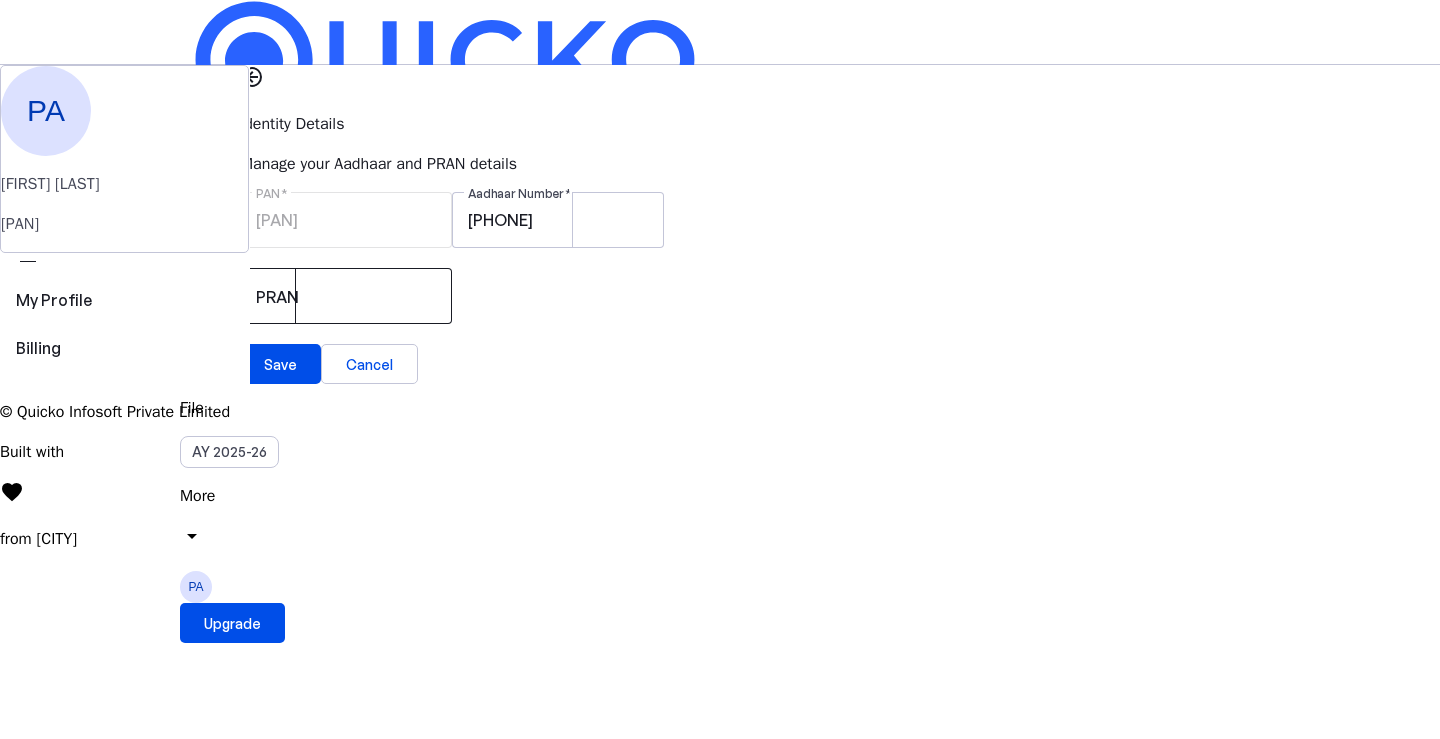 click on "PRAN" at bounding box center [346, 296] 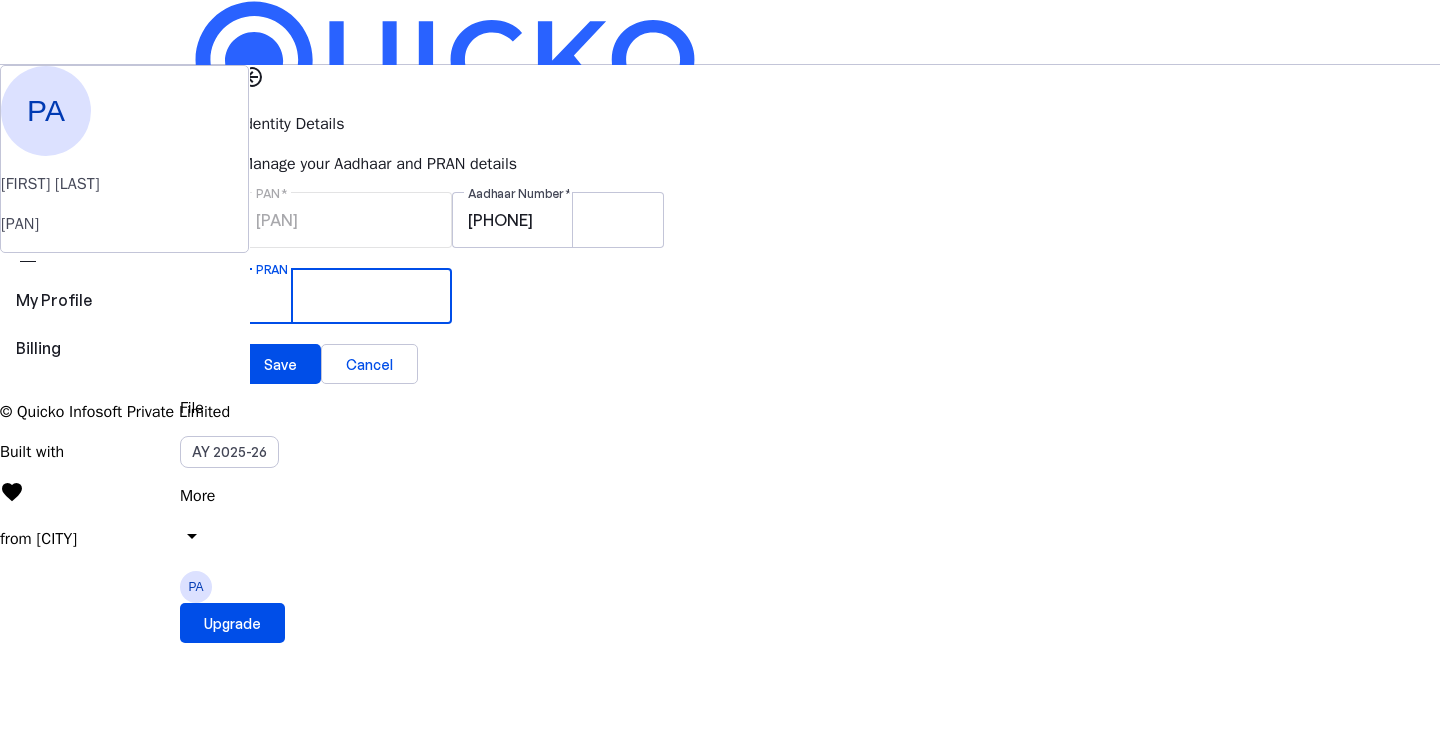 click on "PAN [PAN] Aadhaar Number [PHONE] PRAN Save Cancel" at bounding box center [840, 288] 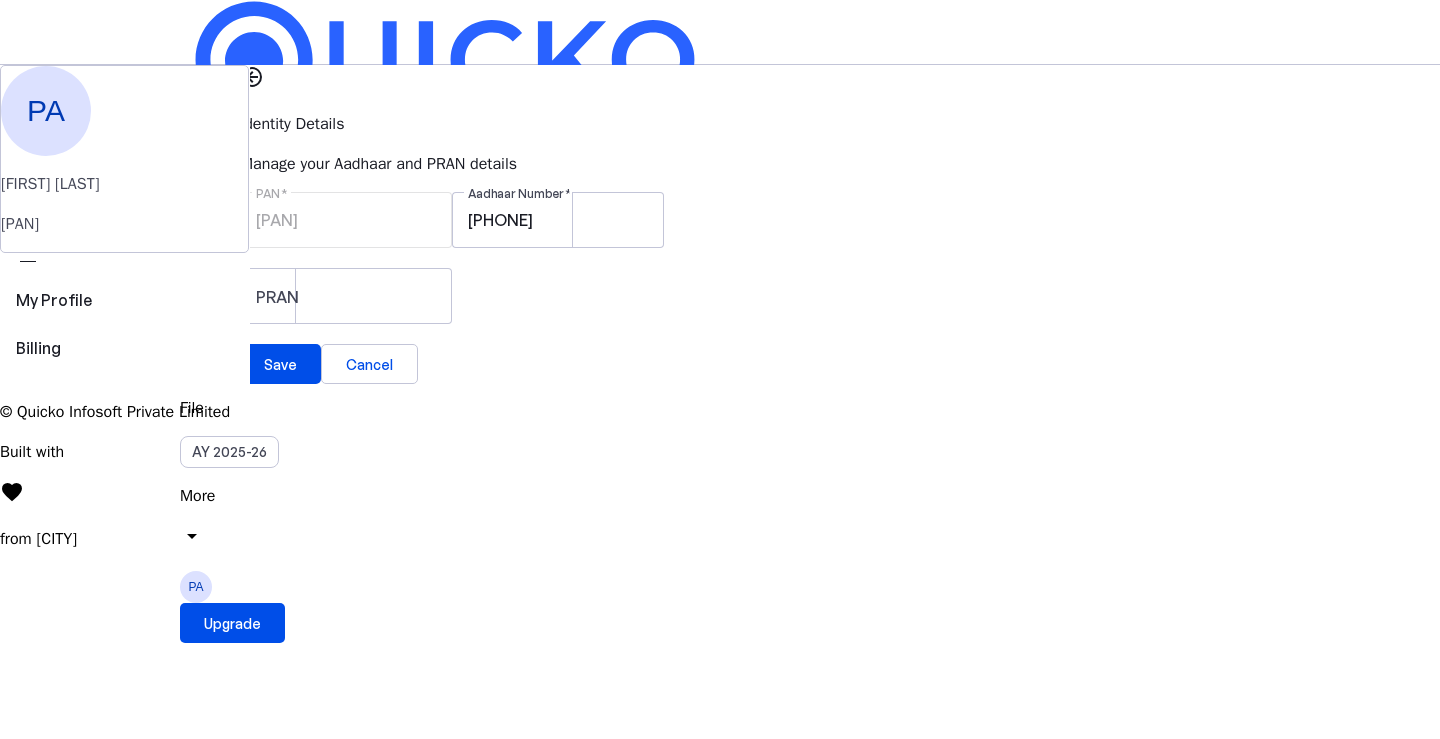click on "PAN [PAN] Aadhaar Number [PHONE] PRAN Save Cancel" at bounding box center [840, 288] 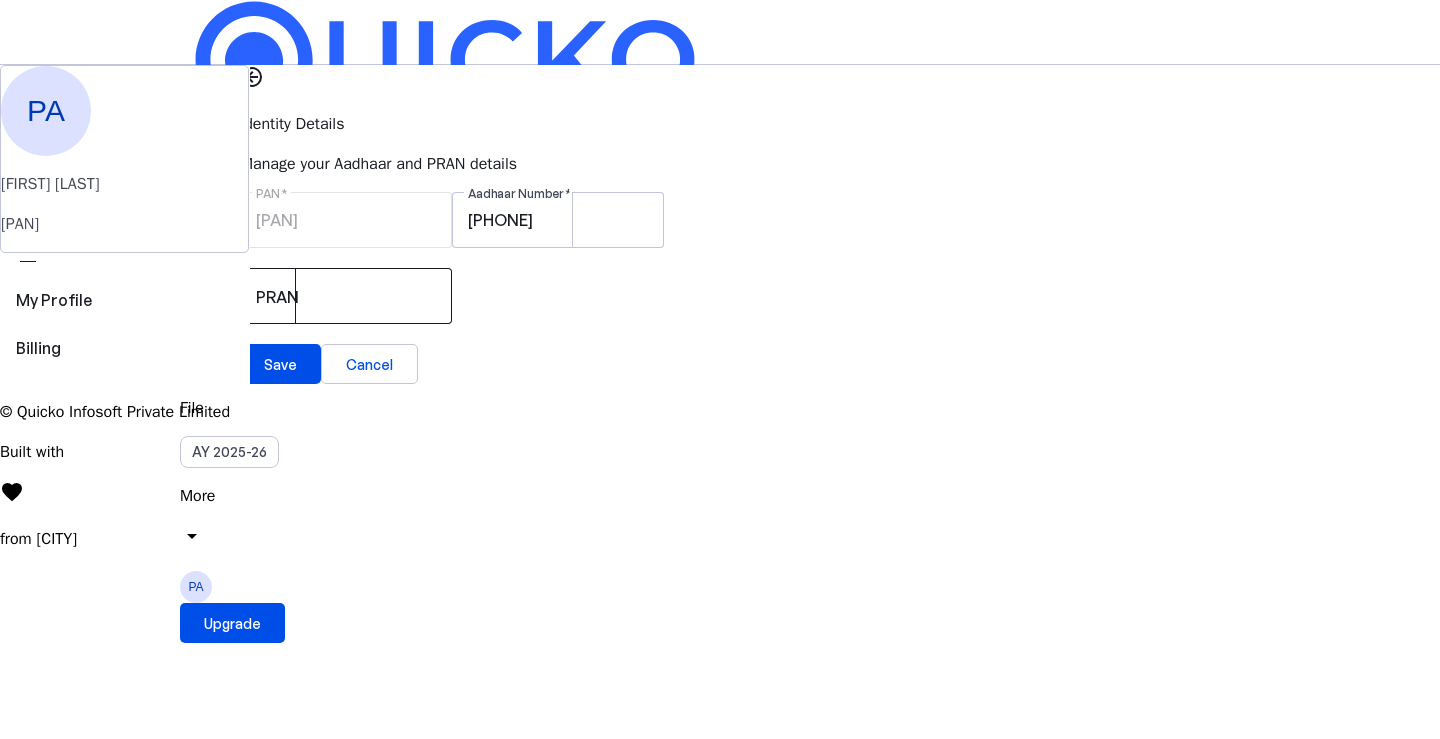 click at bounding box center (346, 296) 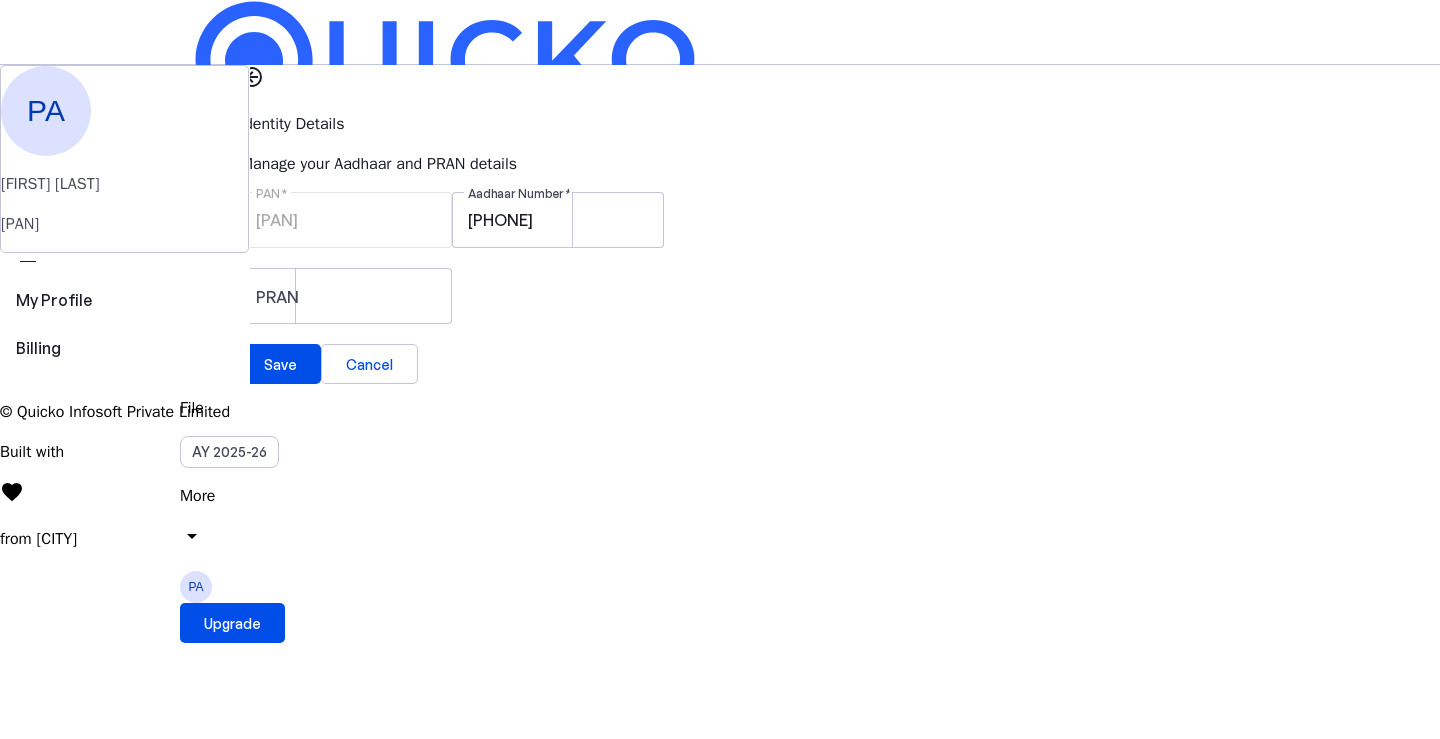click on "PRAN" at bounding box center [840, 306] 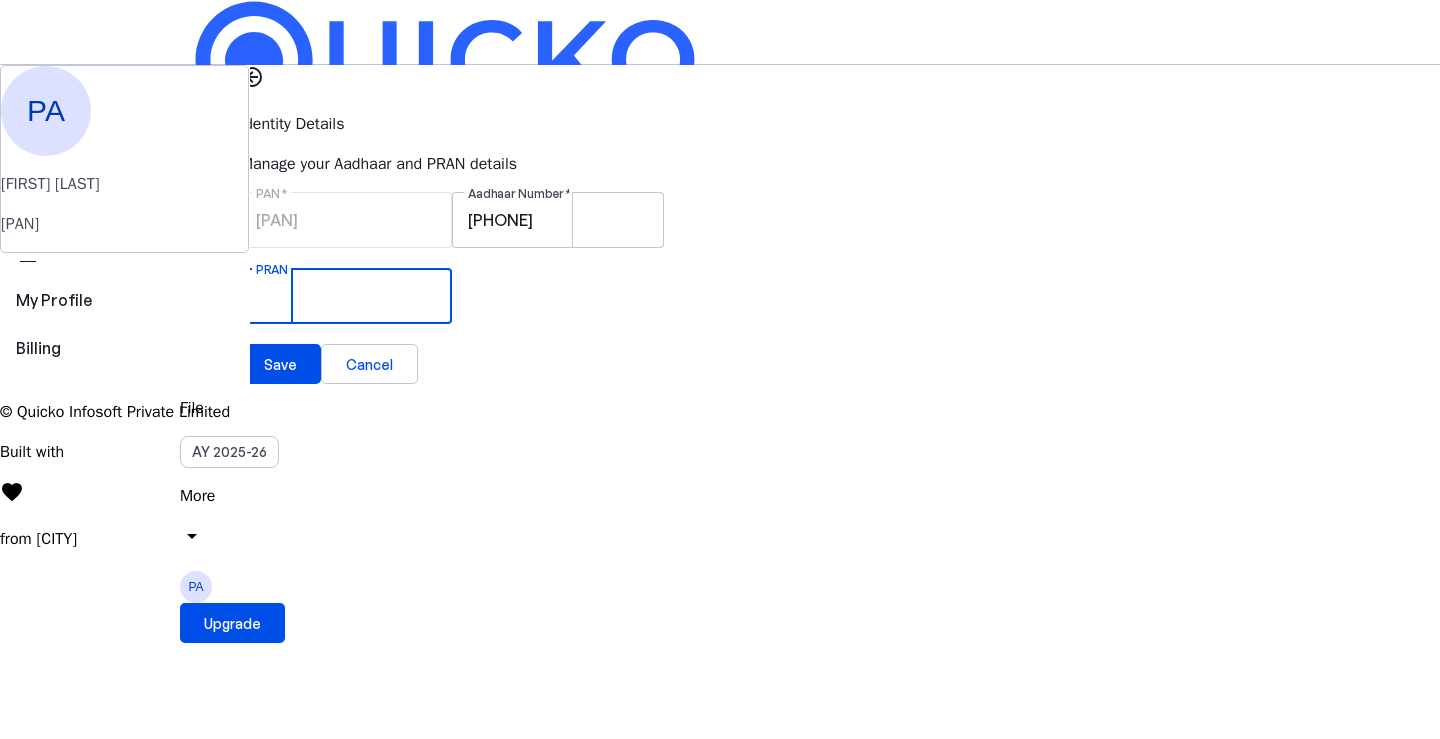click on "PRAN" at bounding box center [346, 296] 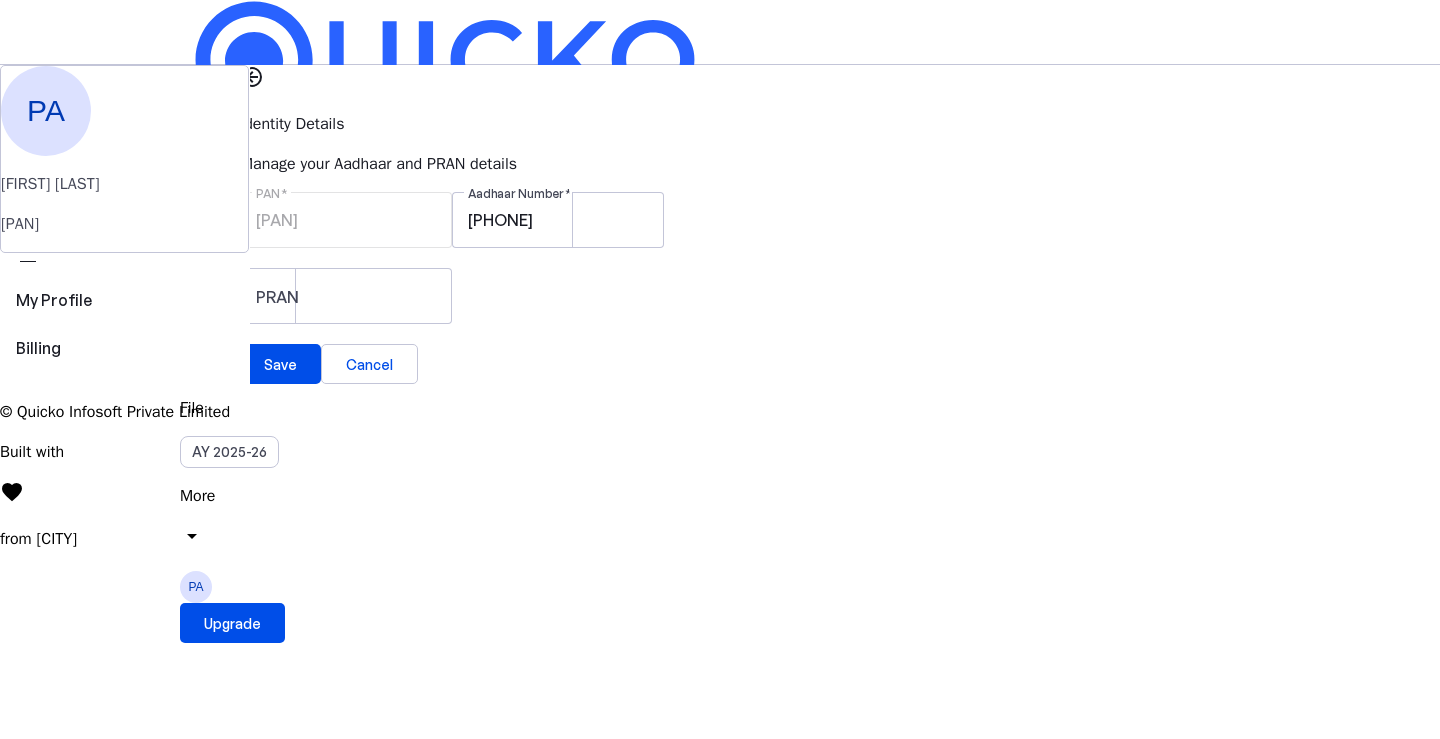 click on "Save FY 2025-26 Pay File AY 2025-26 More arrow_drop_down PA Upgrade PA [FIRST] [LAST] [PAN] perm_identity My Profile view_carousel Billing Identity Details Manage your Aadhaar and PRAN details PAN [PAN] Aadhaar Number [PHONE] PRAN Save Cancel © Quicko Infosoft Private Limited Built with favorite from [CITY]" at bounding box center [720, 275] 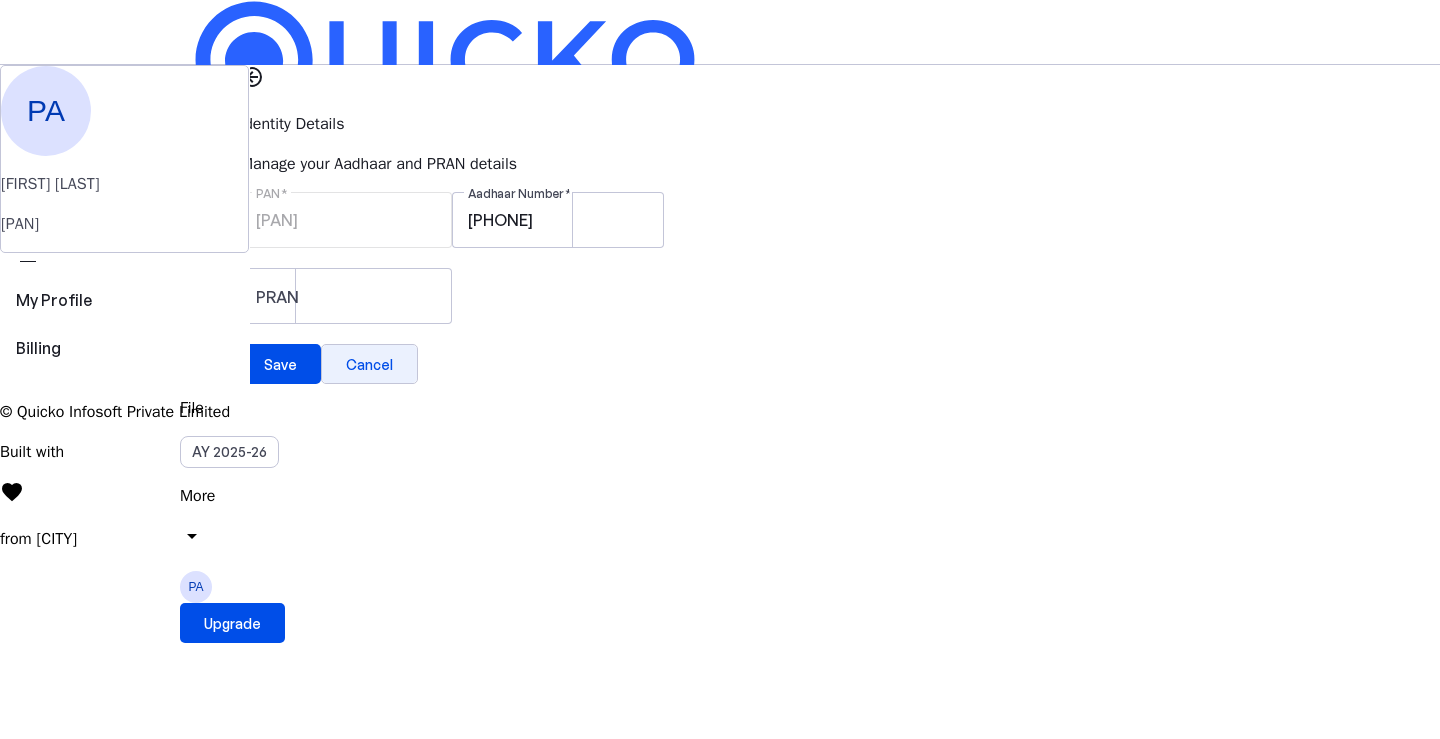 click on "Cancel" at bounding box center (369, 364) 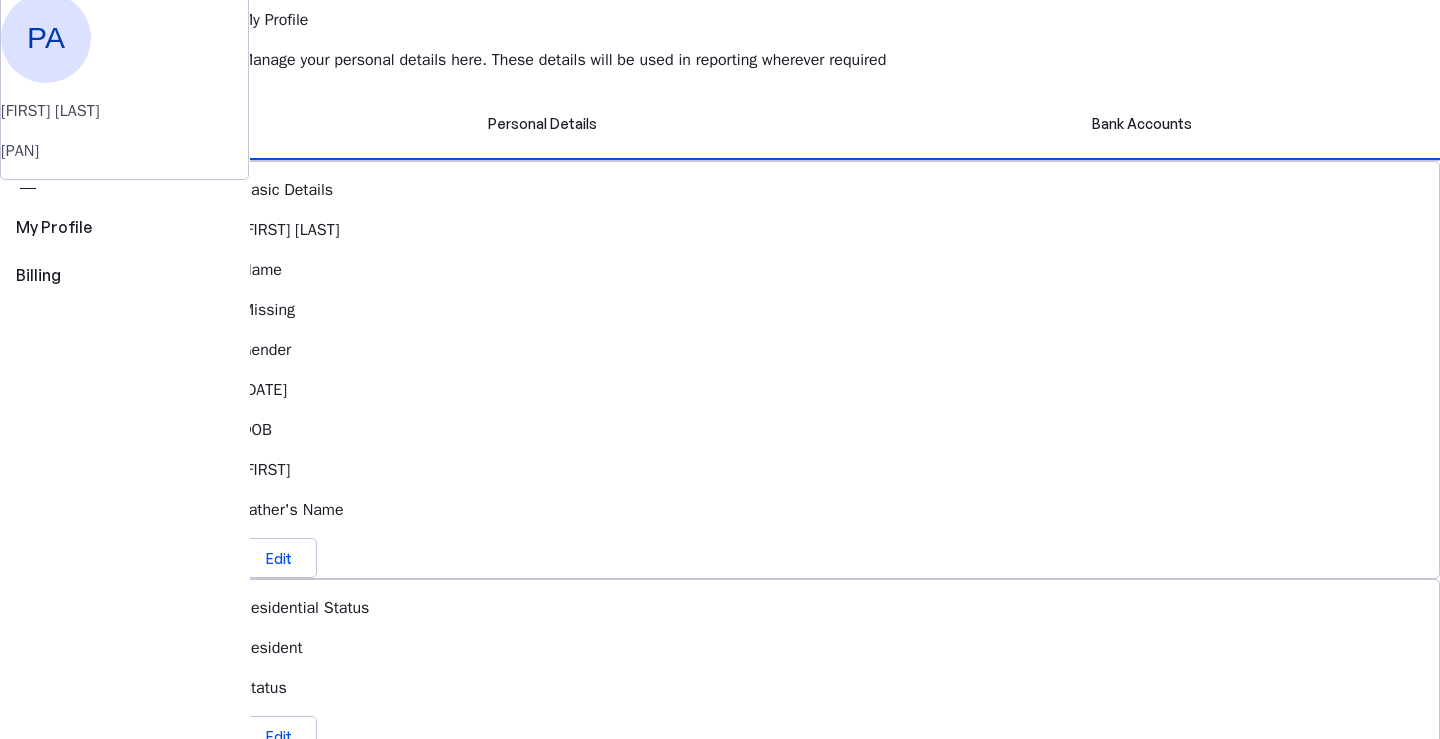 scroll, scrollTop: 0, scrollLeft: 0, axis: both 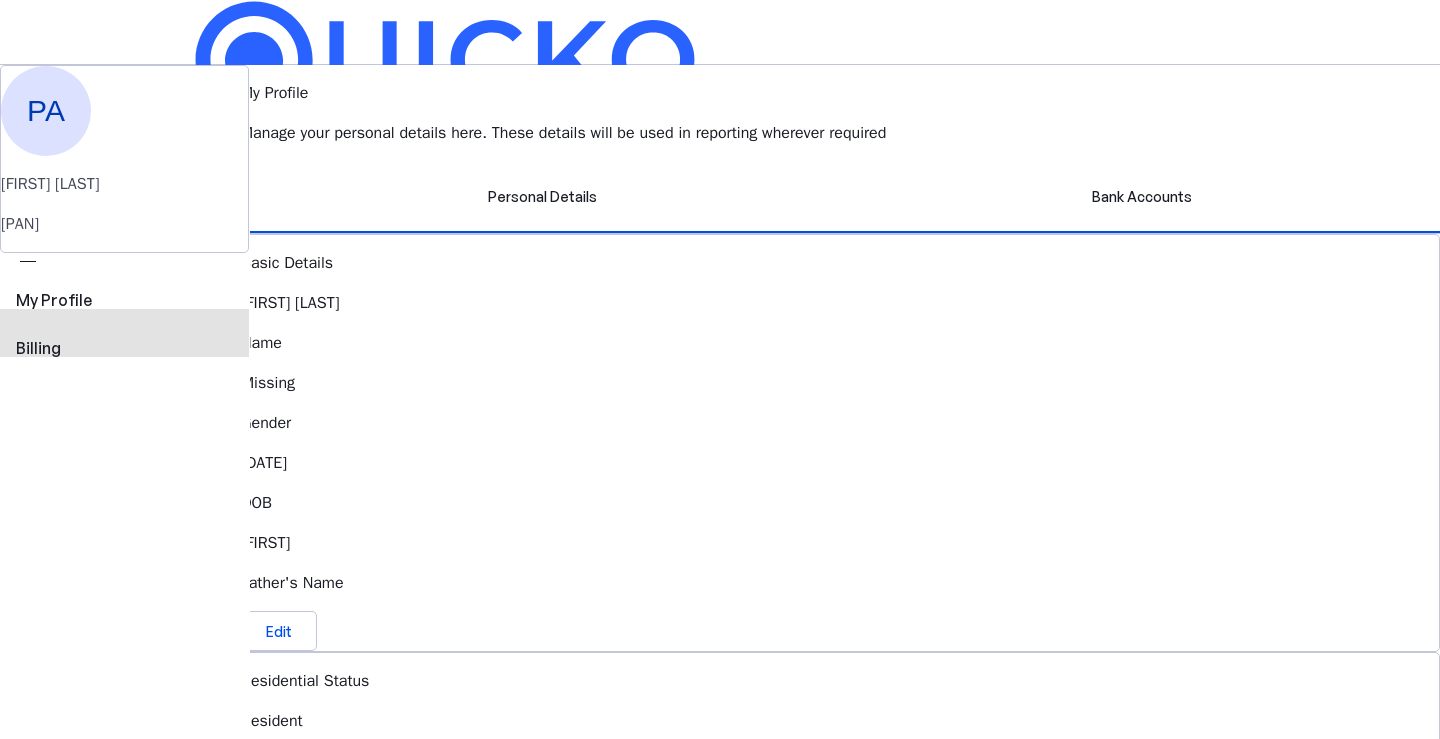 click on "Billing" at bounding box center [124, 348] 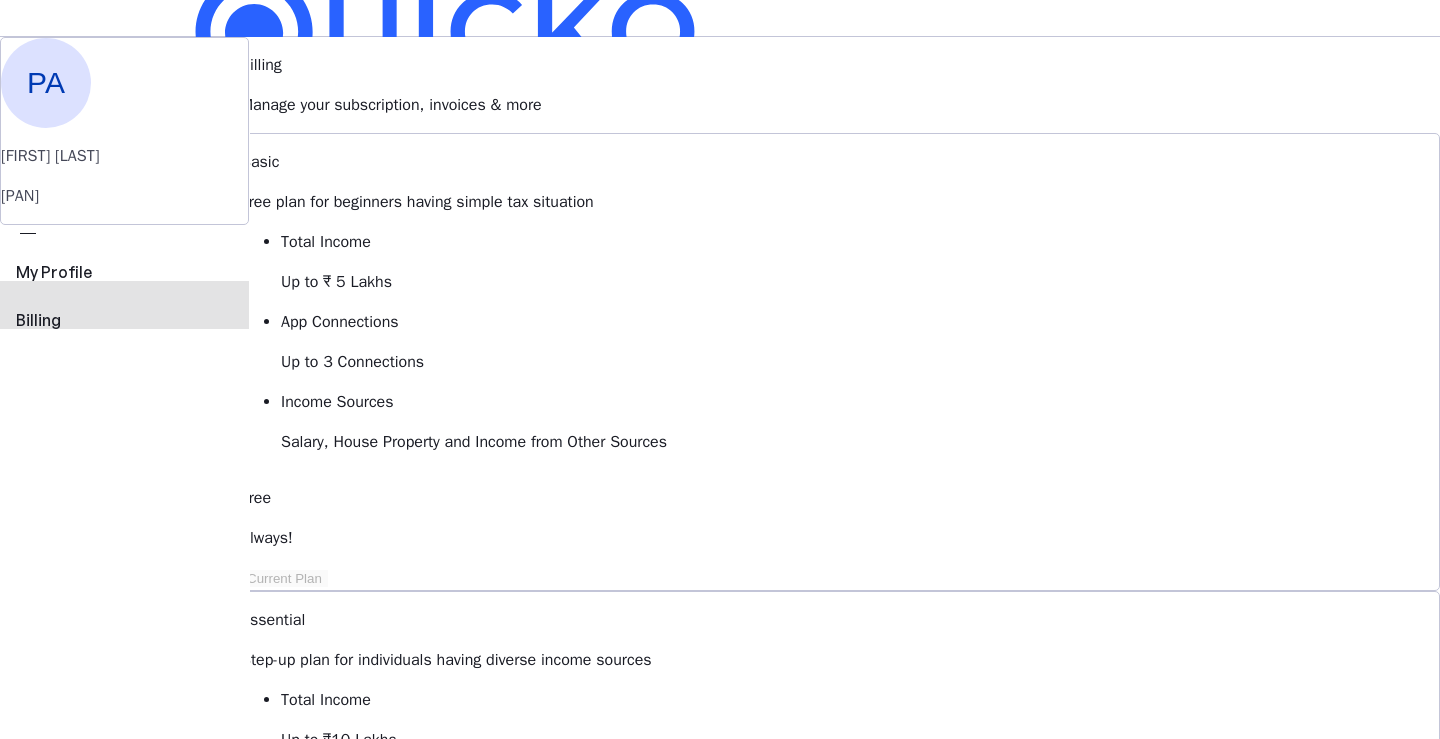 scroll, scrollTop: 0, scrollLeft: 0, axis: both 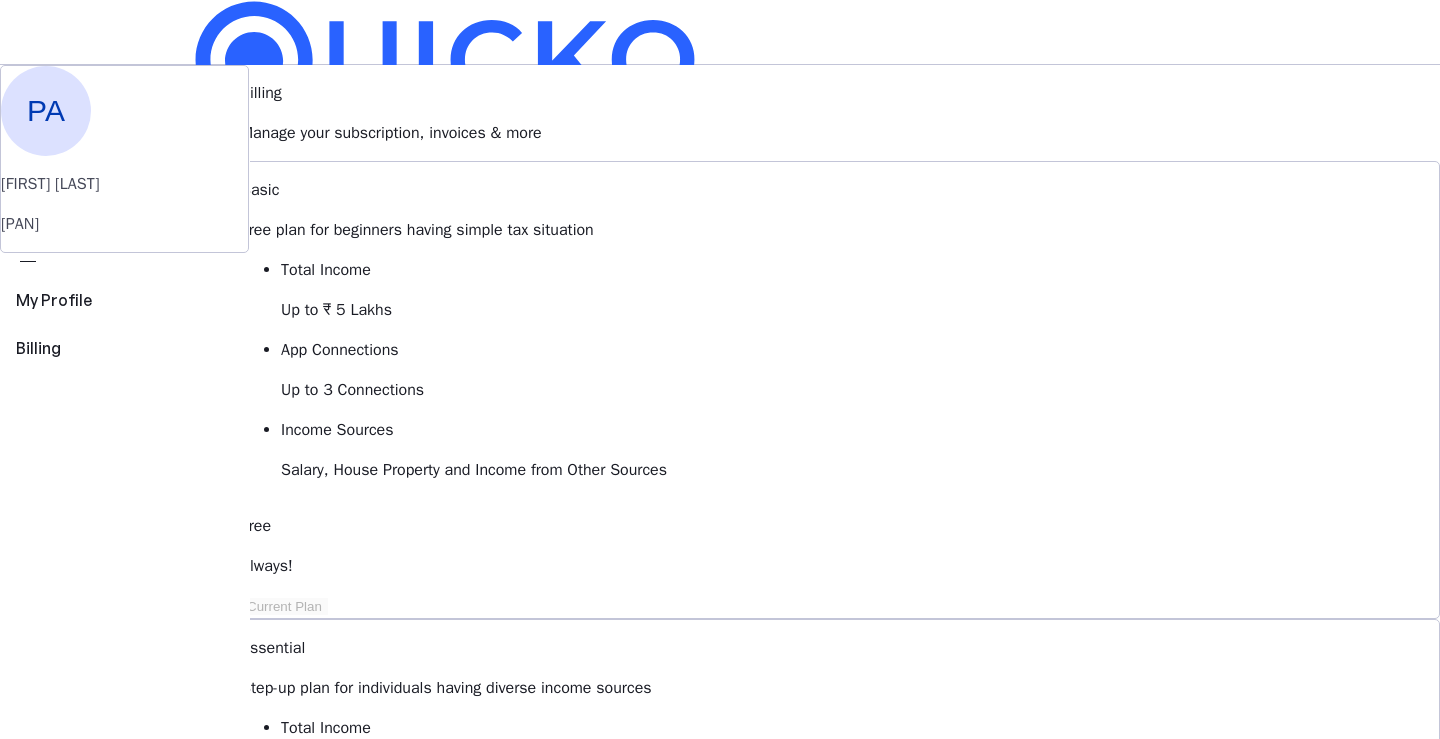 click on "Upgrade to Elite" at bounding box center [319, 1666] 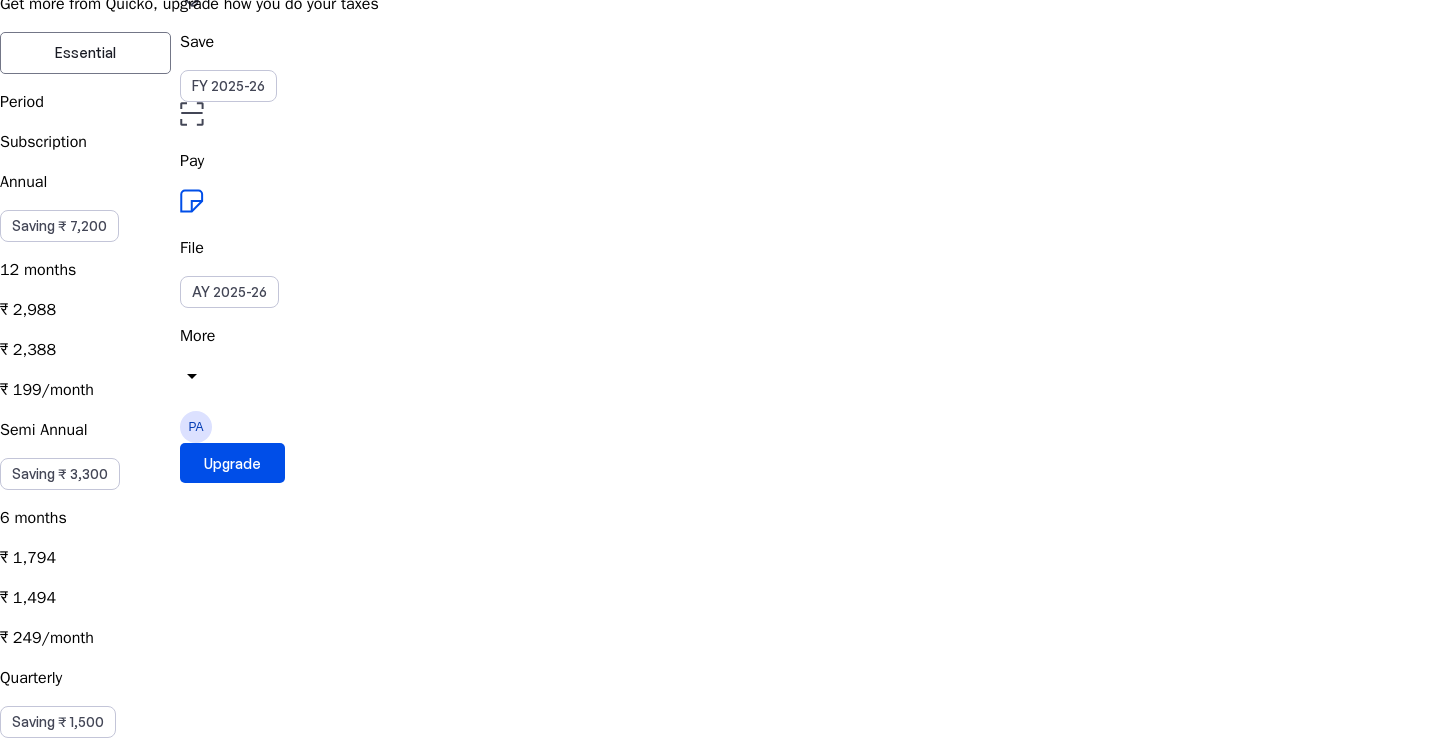 scroll, scrollTop: 120, scrollLeft: 0, axis: vertical 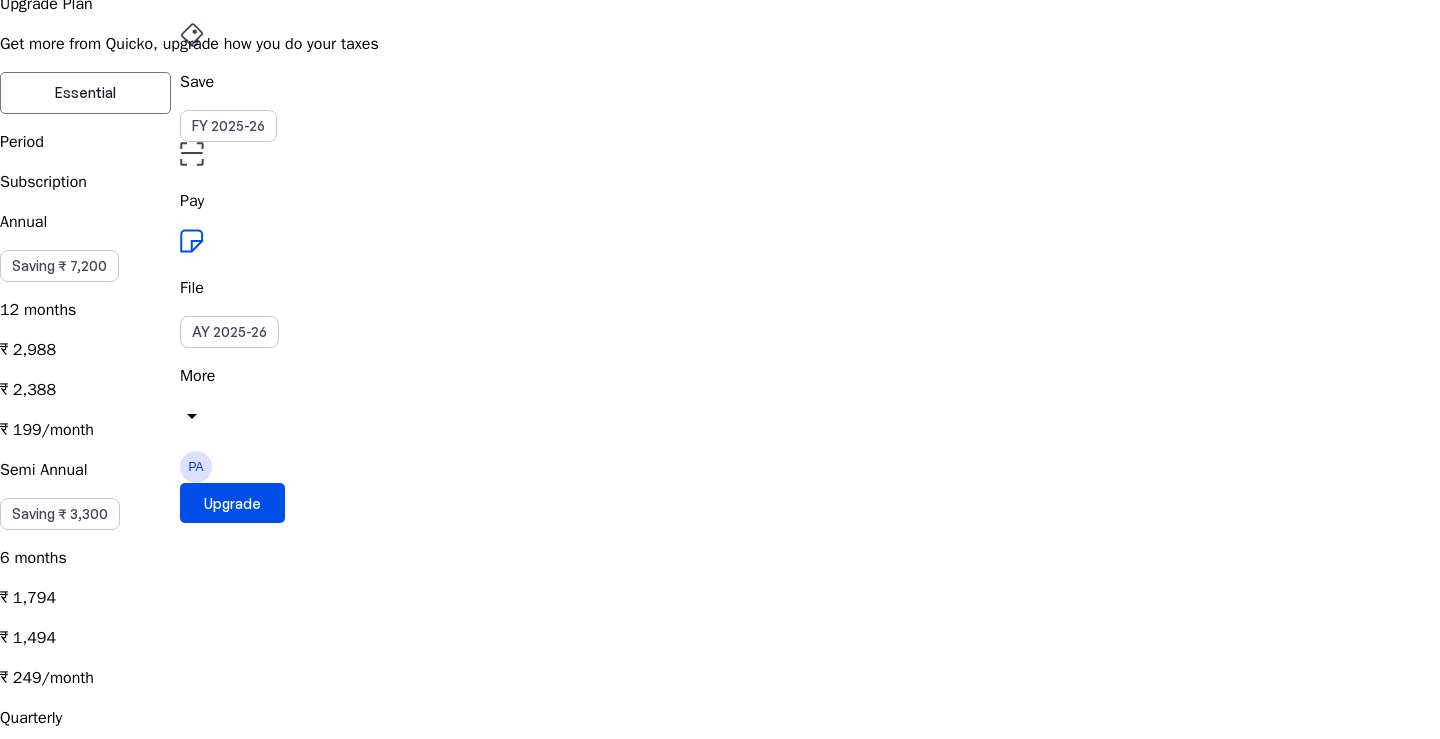 click on "Semi Annual Saving ₹ 3,300 6 months ₹ 1,794 ₹ 1,494 ₹ 249/month" at bounding box center [720, 574] 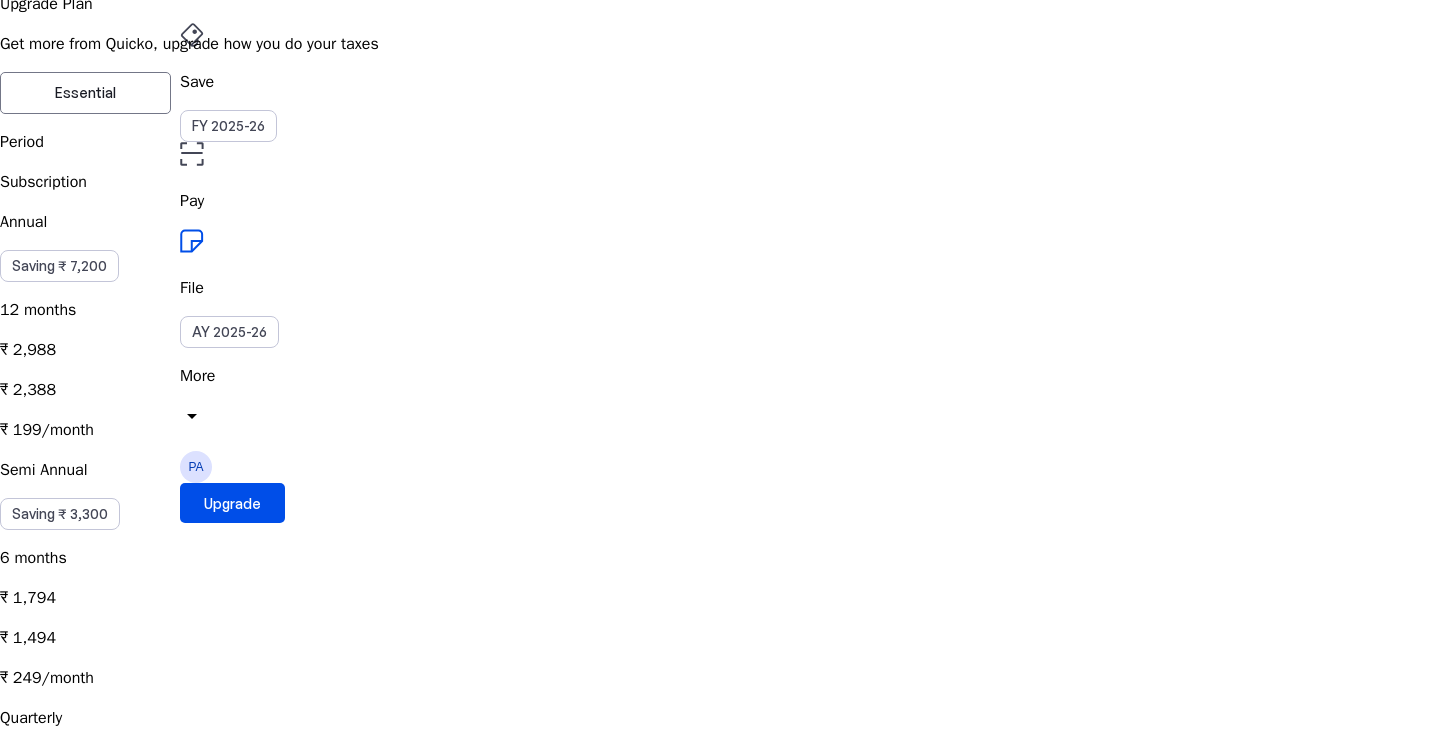click on "Quarterly Saving ₹ 1,500 3 months ₹ 1,047 ₹ 897 ₹ 299/month" at bounding box center [720, 822] 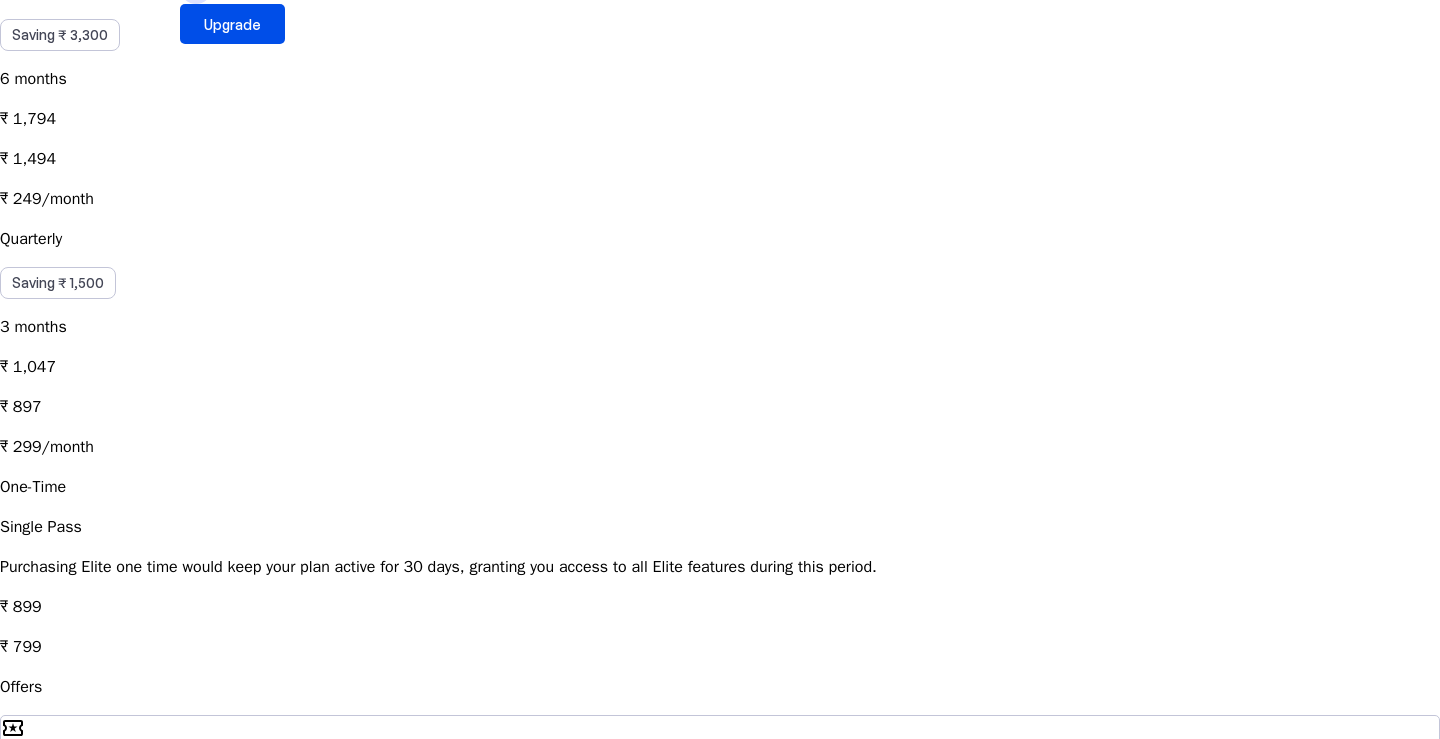 scroll, scrollTop: 600, scrollLeft: 0, axis: vertical 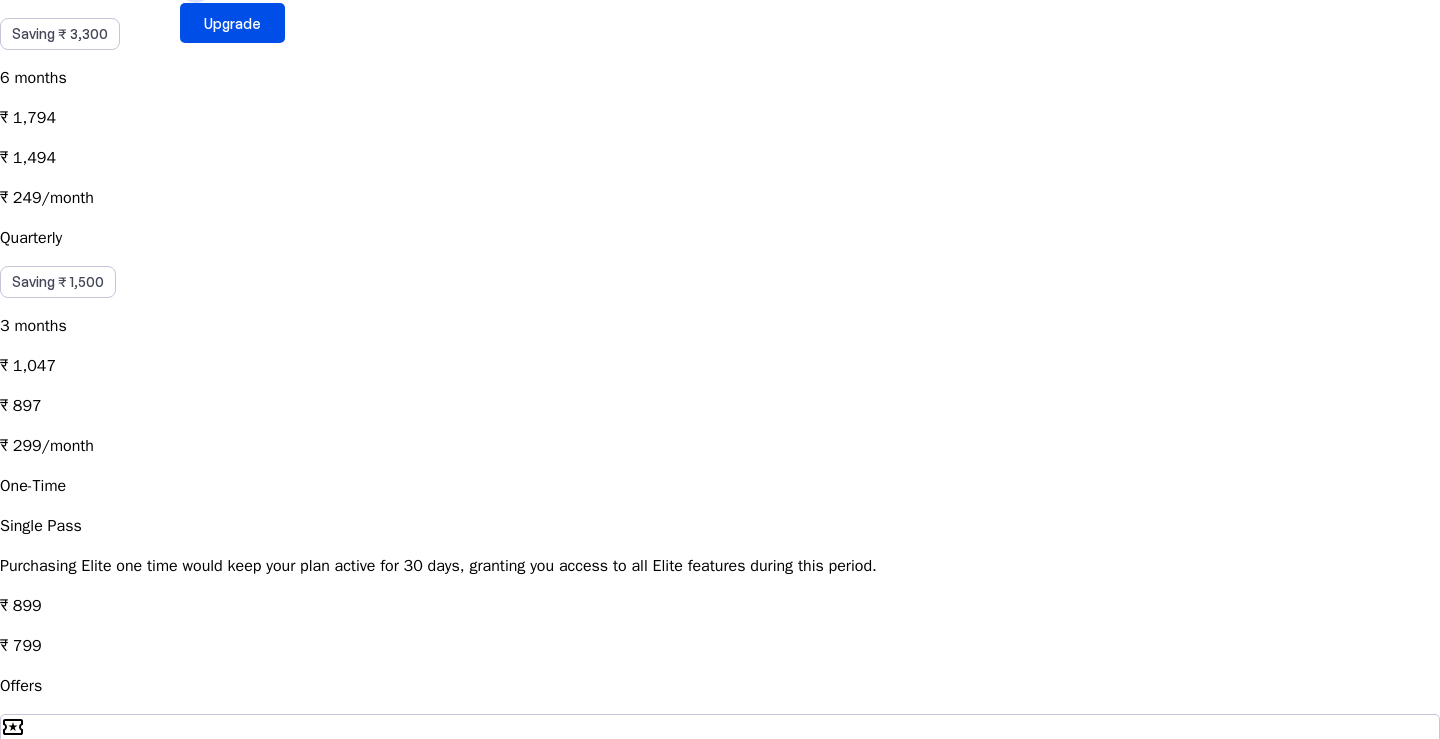 click on "local_activity Apply Coupon chevron_right" at bounding box center [720, 774] 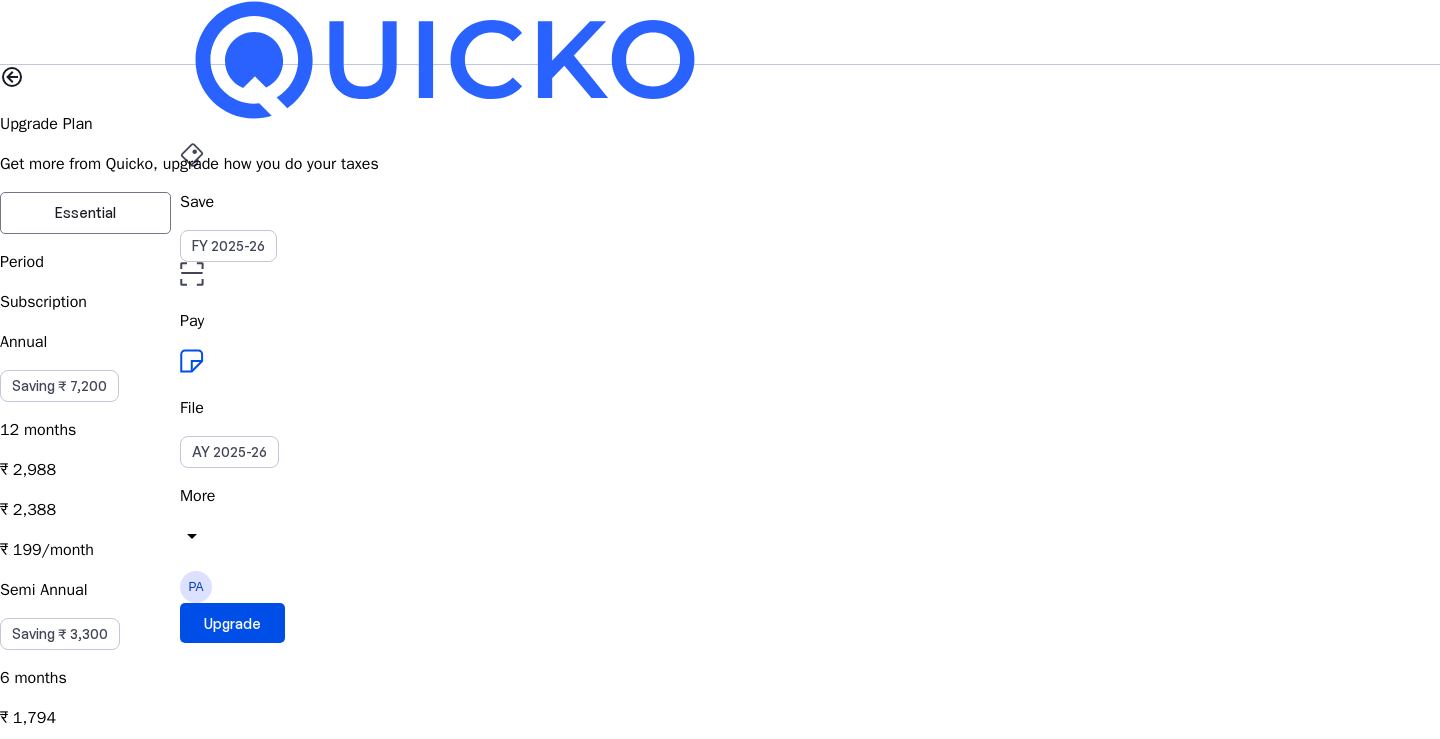 click on "Apply" at bounding box center [232, 2523] 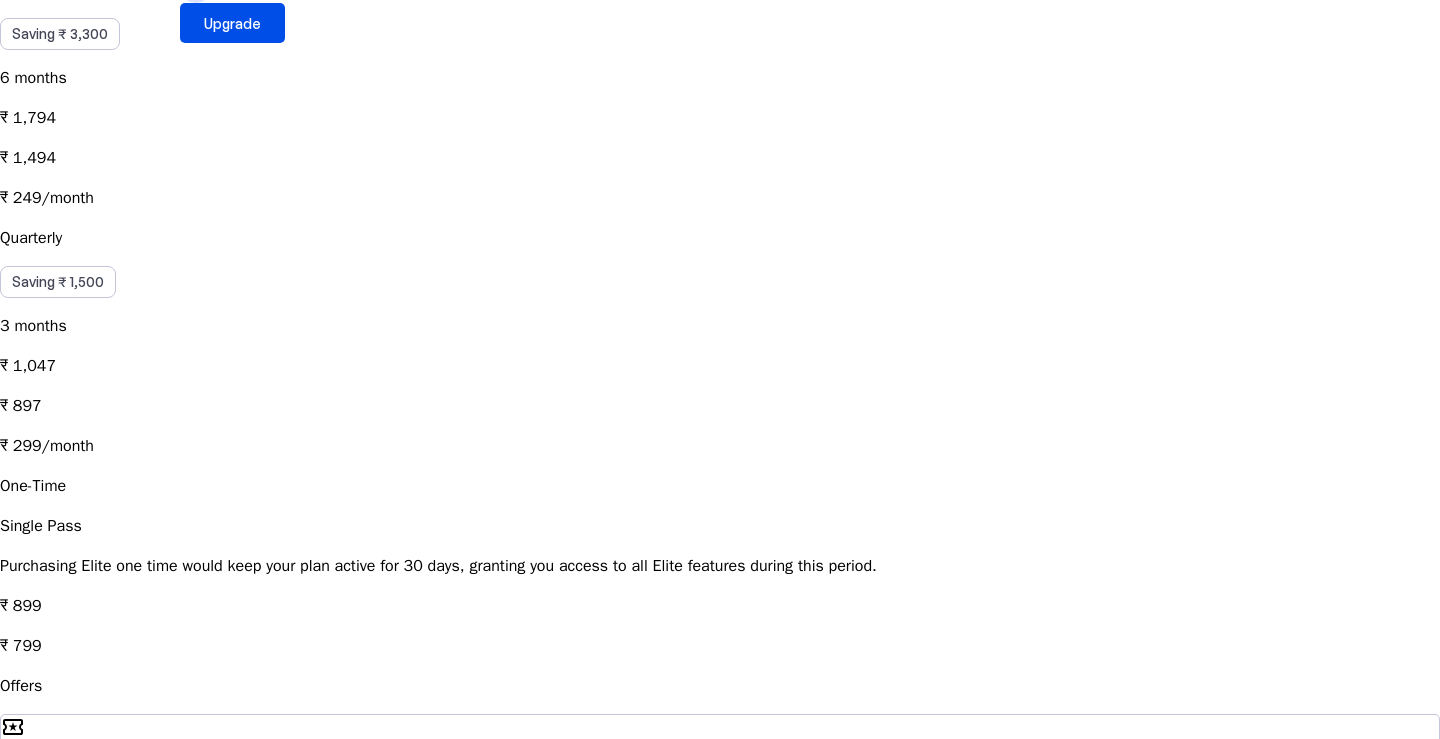 click on "chevron_right" at bounding box center [13, 814] 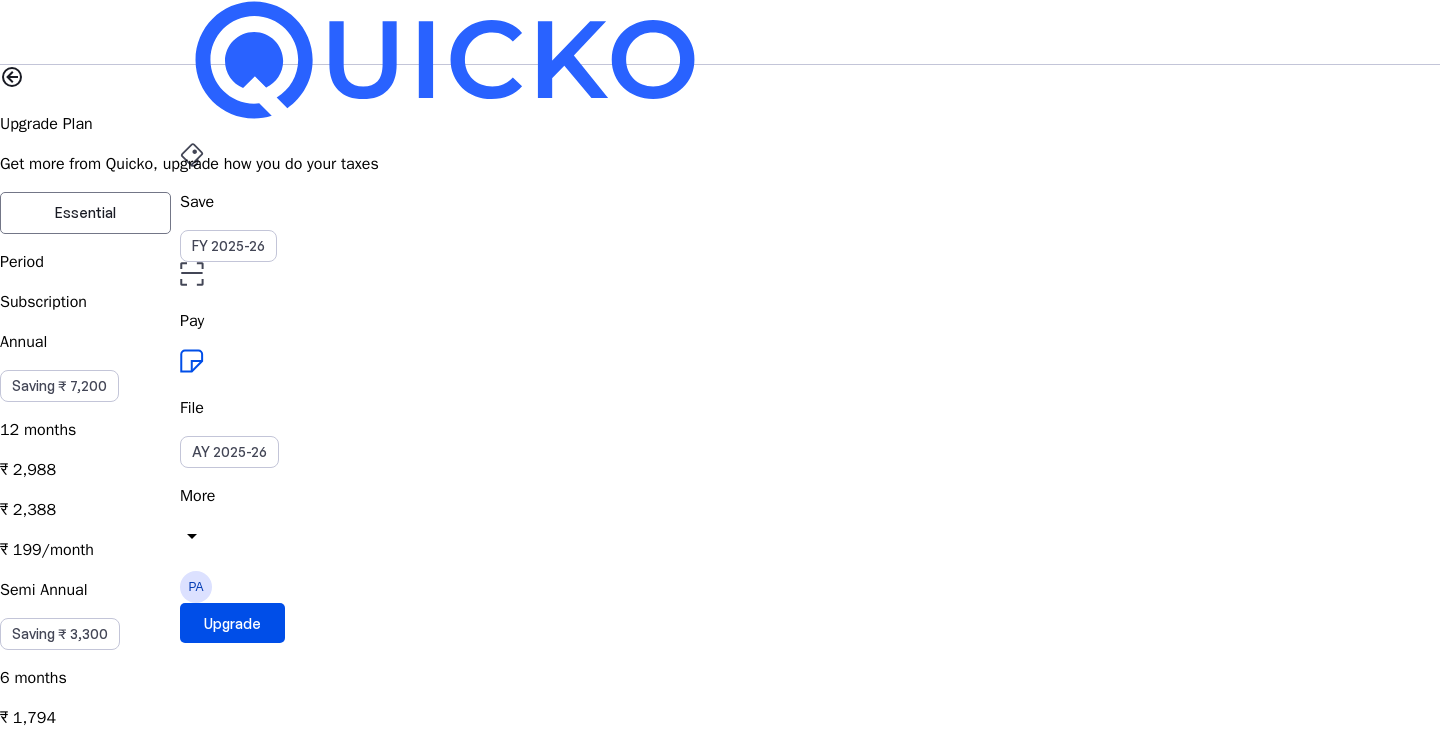 click on "cancel" at bounding box center [12, 2420] 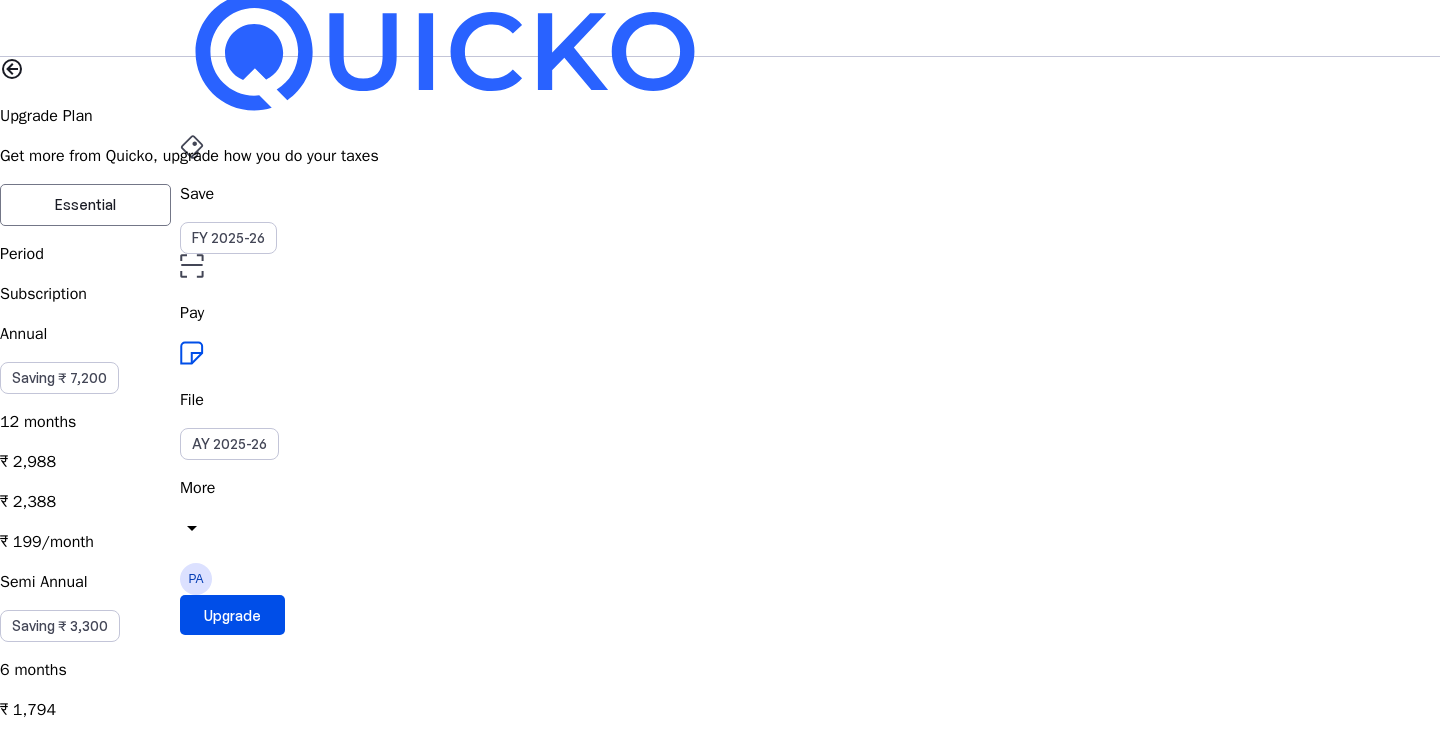 scroll, scrollTop: 0, scrollLeft: 0, axis: both 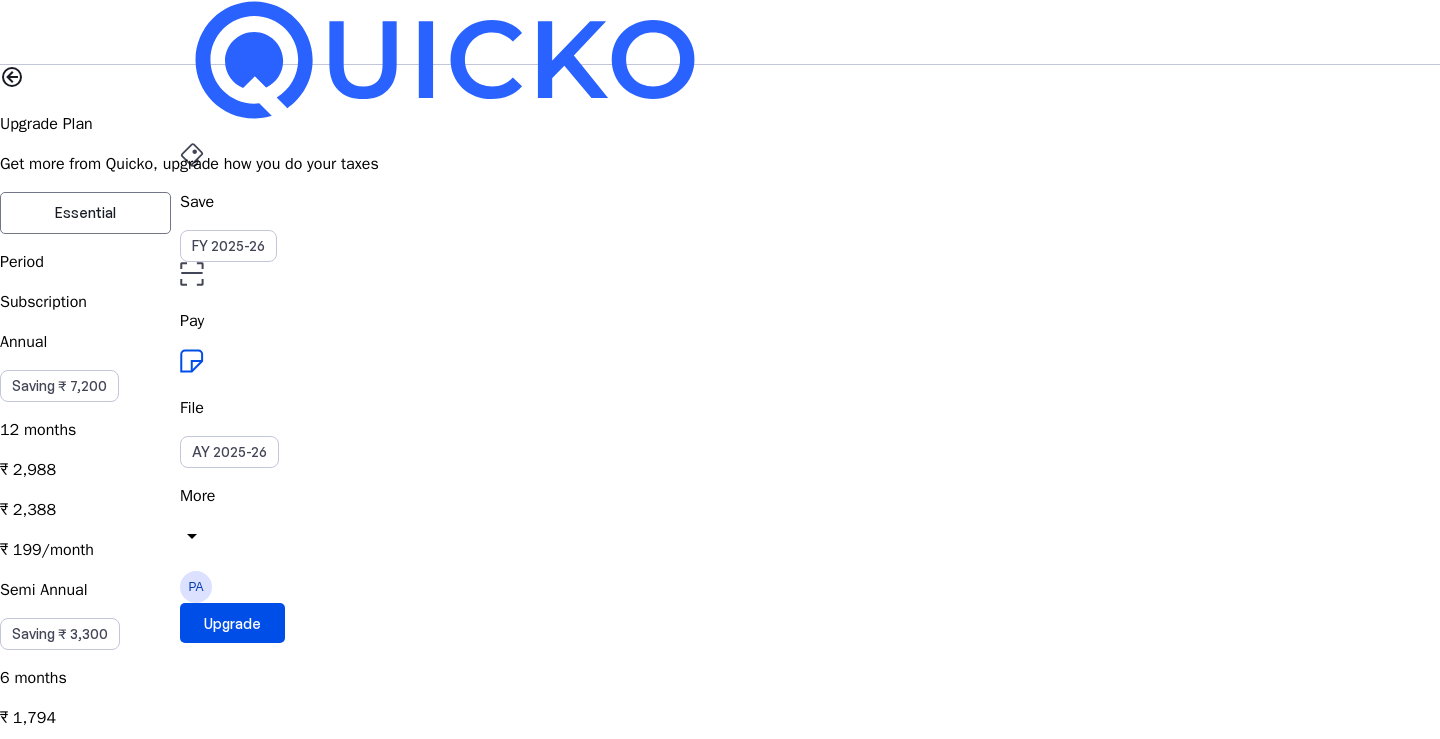 click on "Essential" at bounding box center [85, 213] 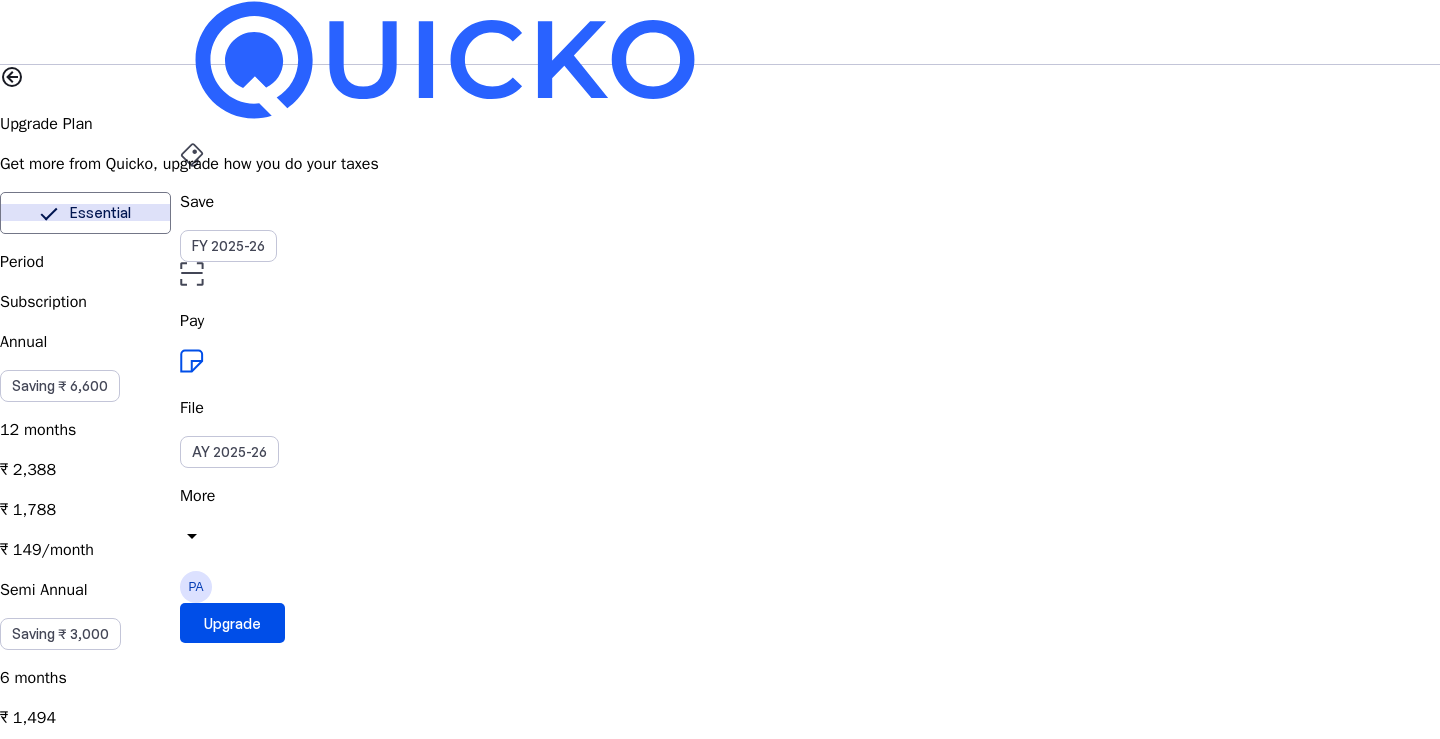 type 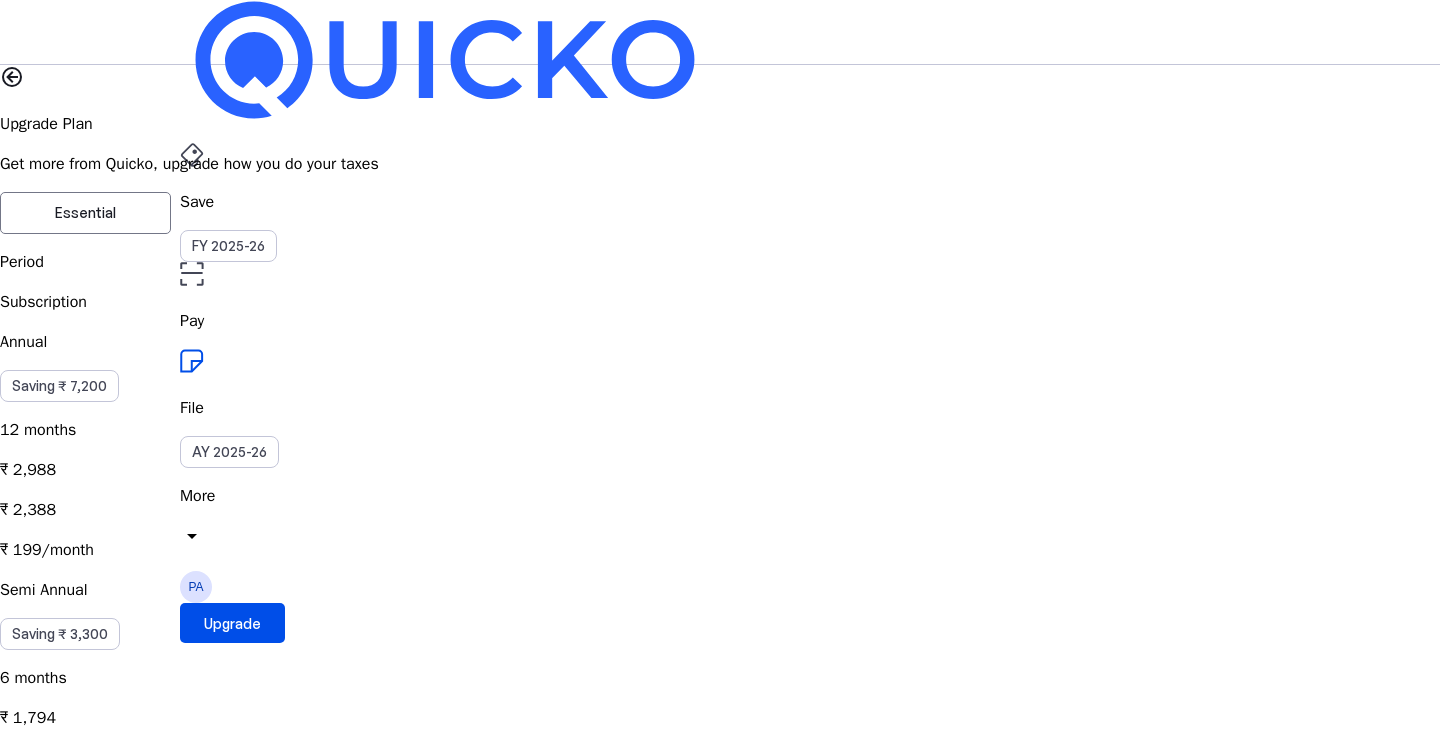 type 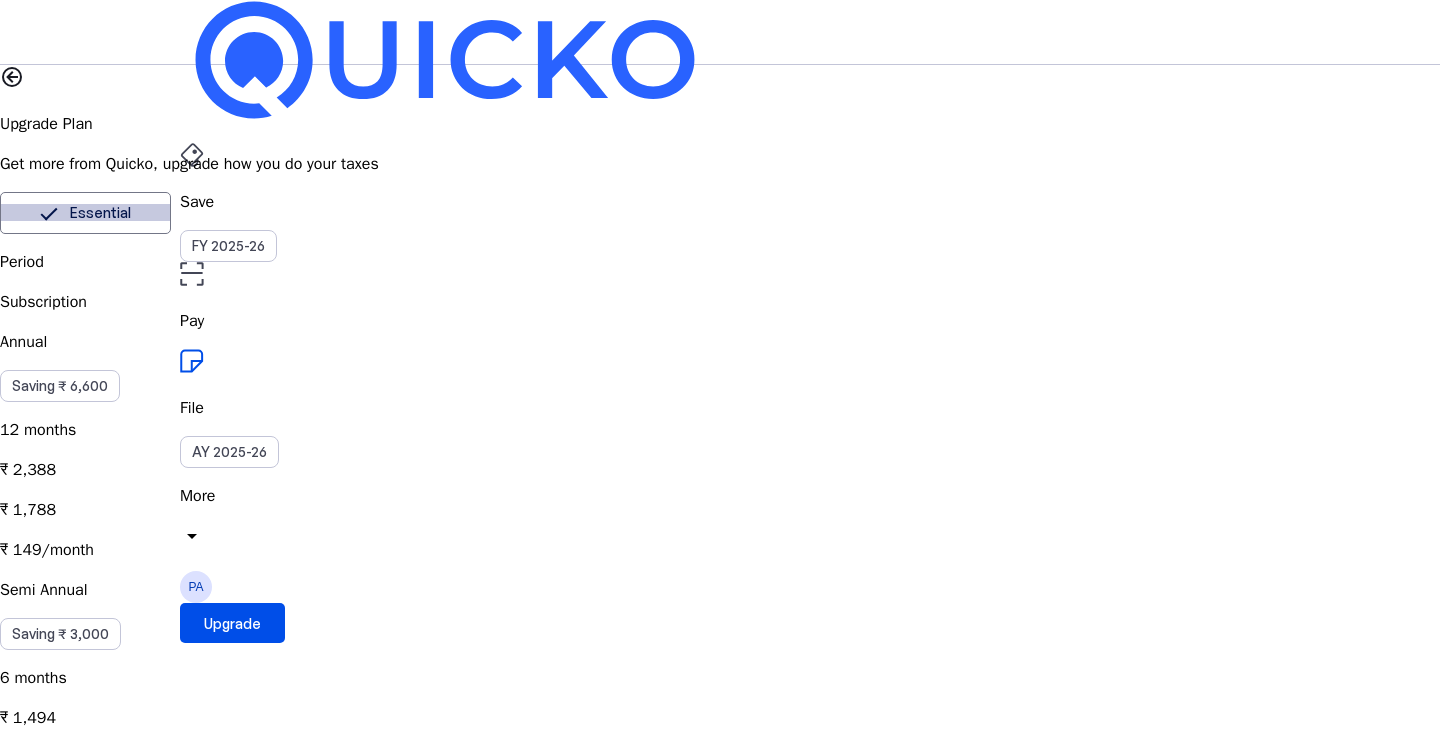 click on "Period Annual" at bounding box center [720, 1783] 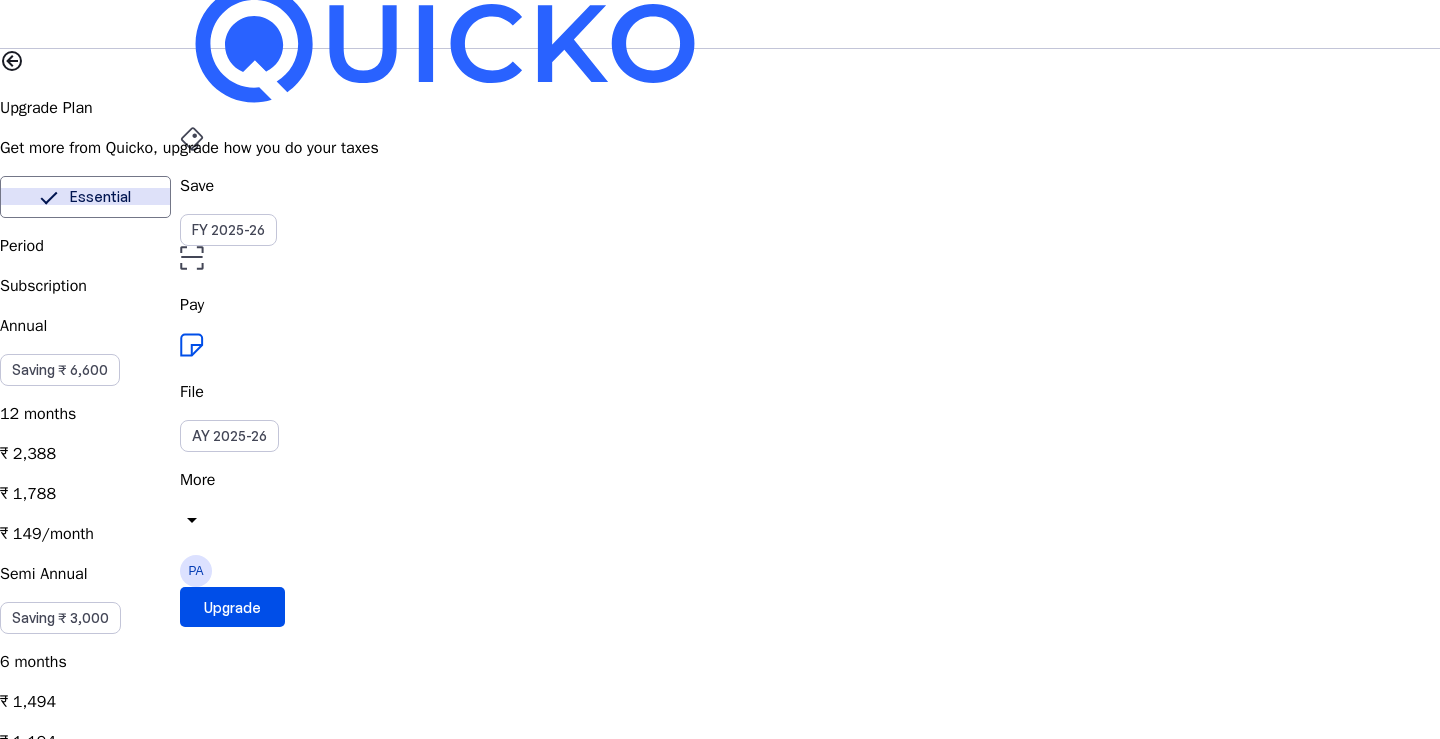 scroll, scrollTop: 4, scrollLeft: 0, axis: vertical 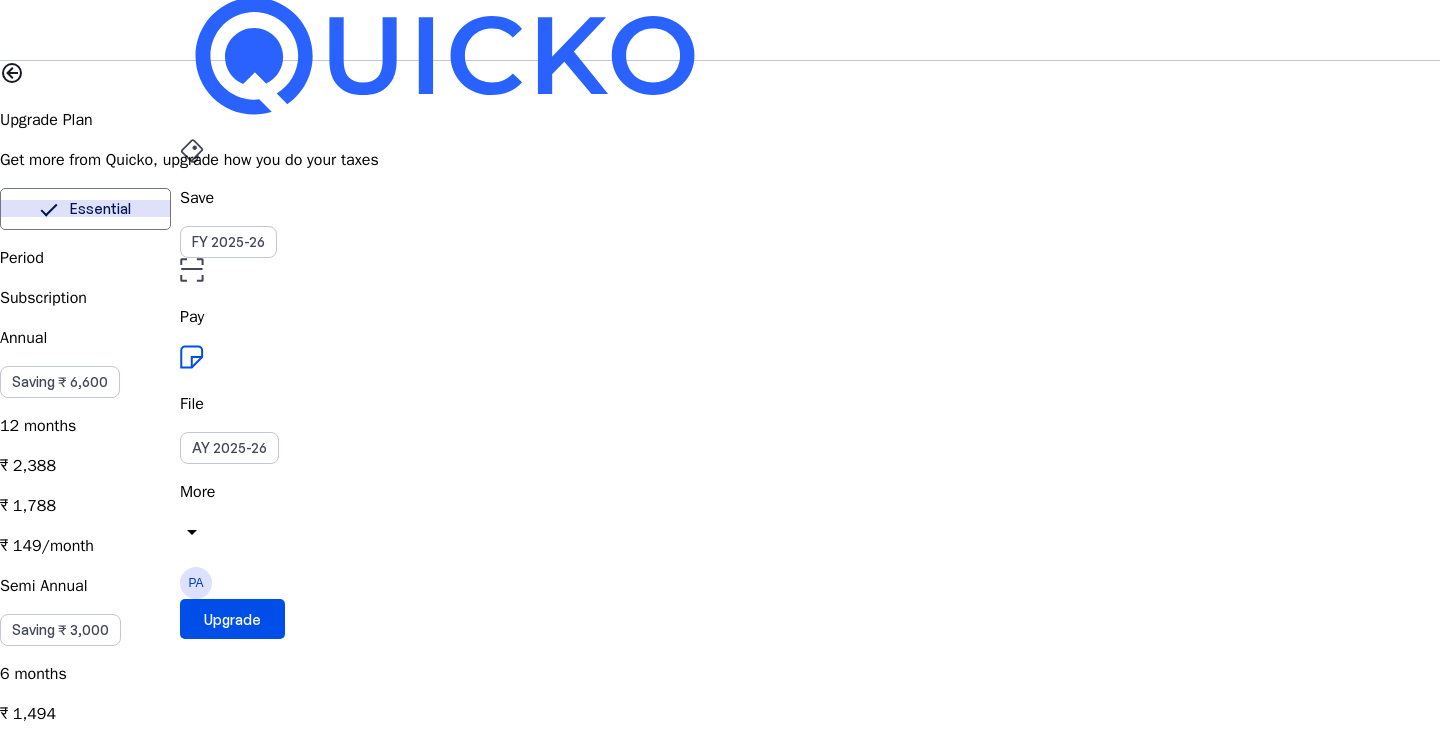 click on "Elite" at bounding box center [255, 209] 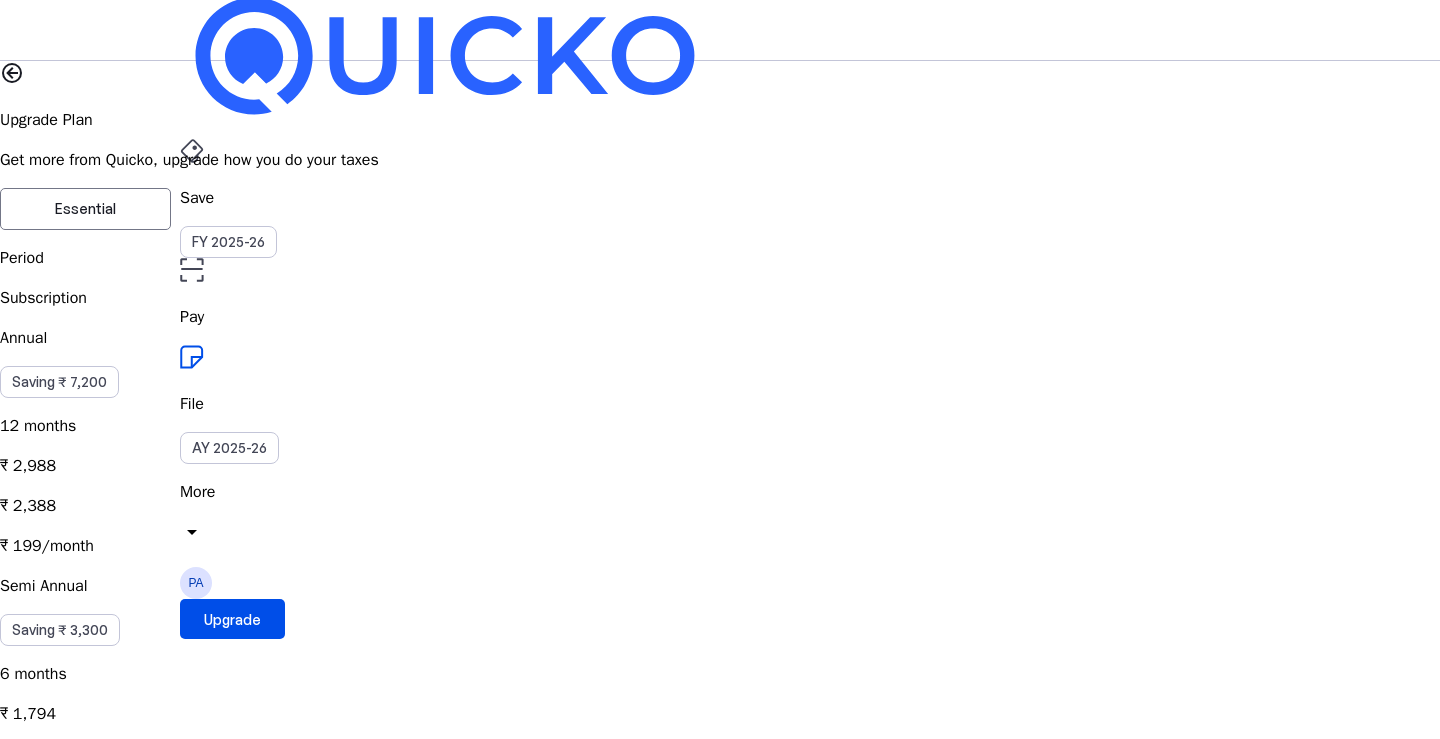 scroll, scrollTop: 0, scrollLeft: 0, axis: both 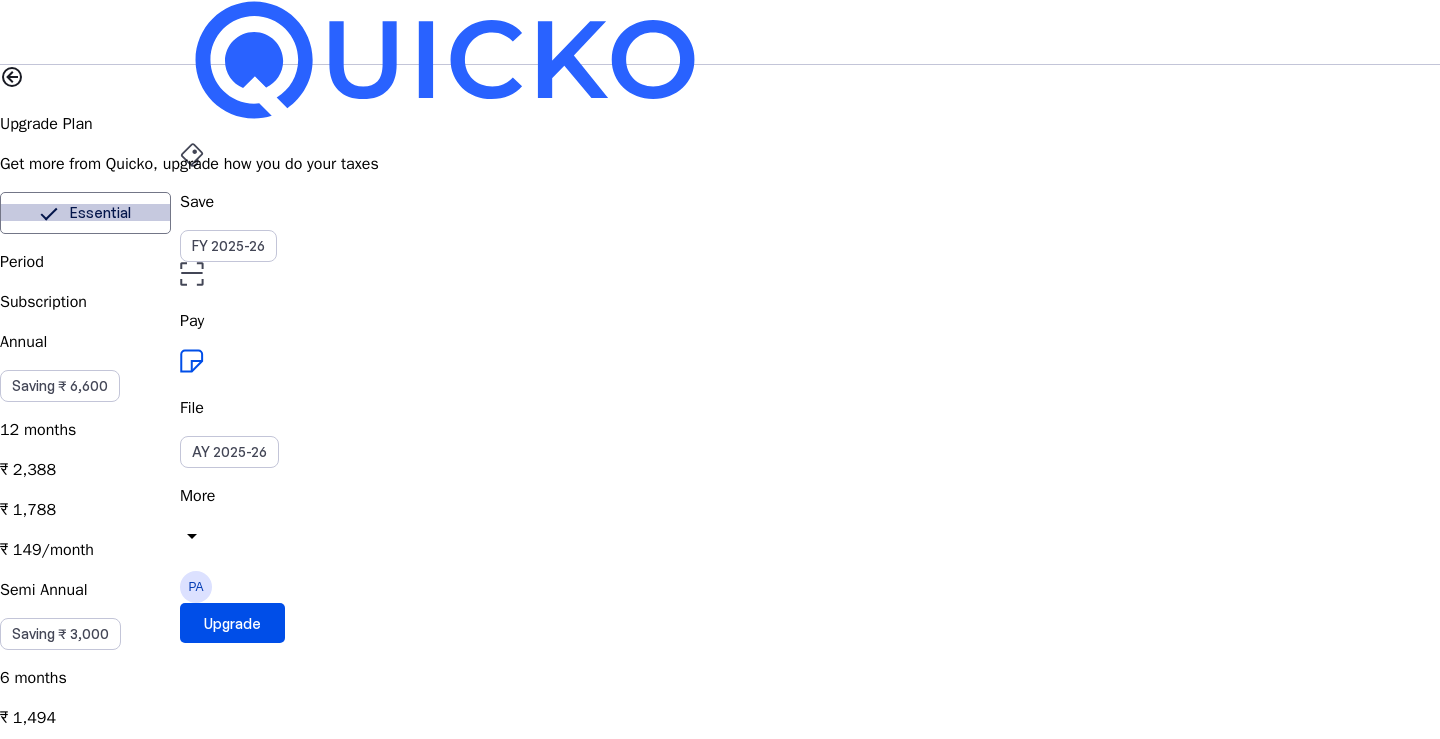 click on "Elite" at bounding box center [255, 213] 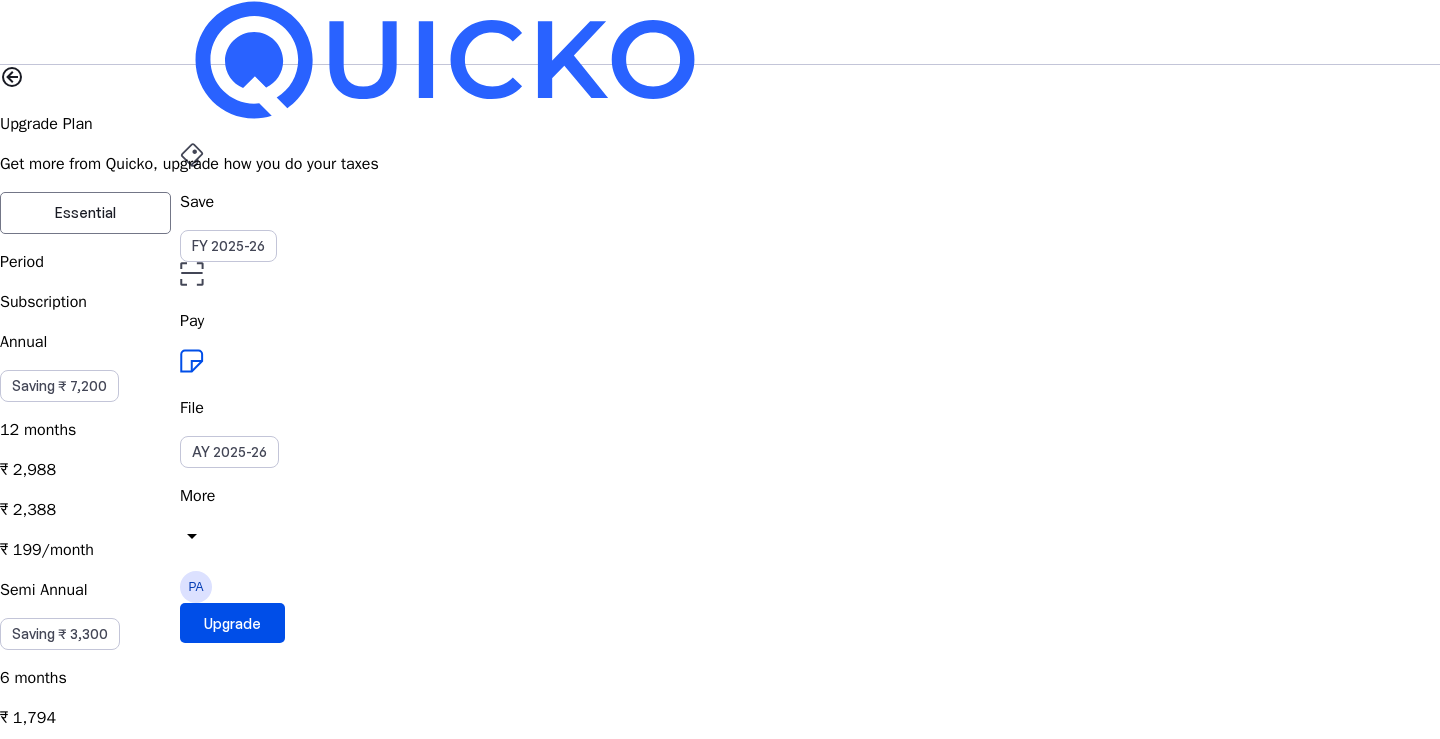 click on "Period Subscription Annual Saving ₹ 7,200 12 months ₹ 2,988 ₹ 2,388 ₹ 199/month Semi Annual Saving ₹ 3,300 6 months ₹ 1,794 ₹ 1,494 ₹ 249/month Quarterly Saving ₹ 1,500 3 months ₹ 1,047 ₹ 897 ₹ 299/month One-Time Single Pass Purchasing Elite one time would keep your plan active for 30 days, granting you access to all Elite features during this period. ₹ 899 ₹ 799" at bounding box center [720, 754] 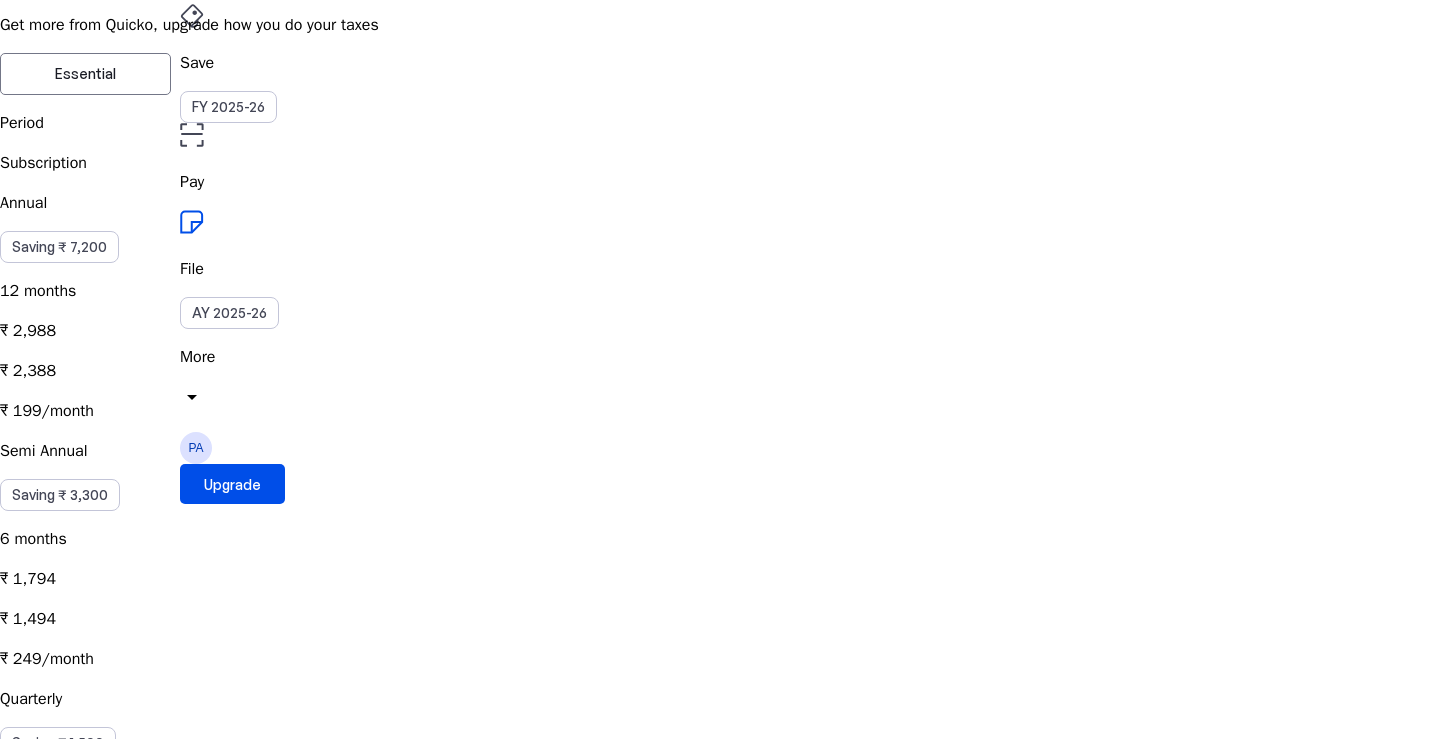 scroll, scrollTop: 0, scrollLeft: 0, axis: both 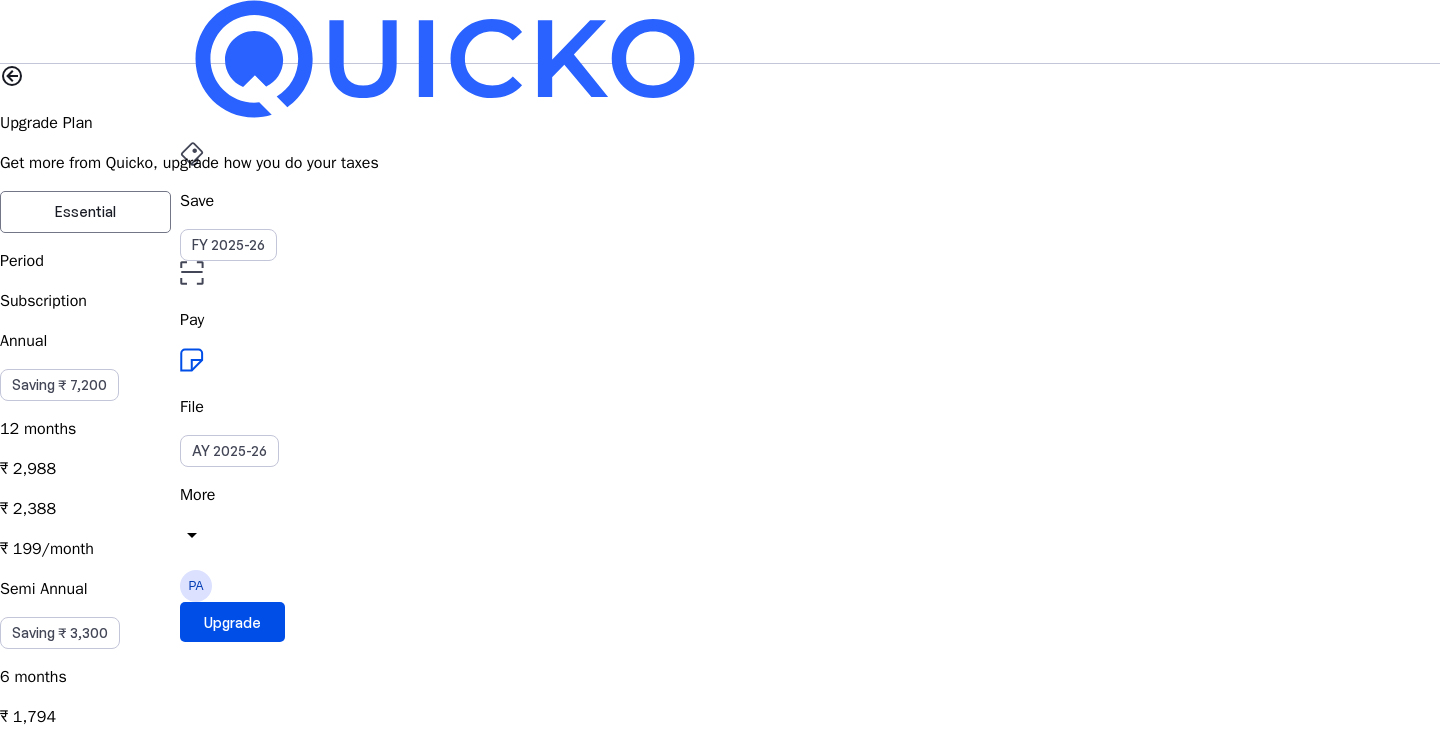 click on "Save FY 2025-26 Pay File AY 2025-26 More arrow_drop_down PA Upgrade" at bounding box center (720, 31) 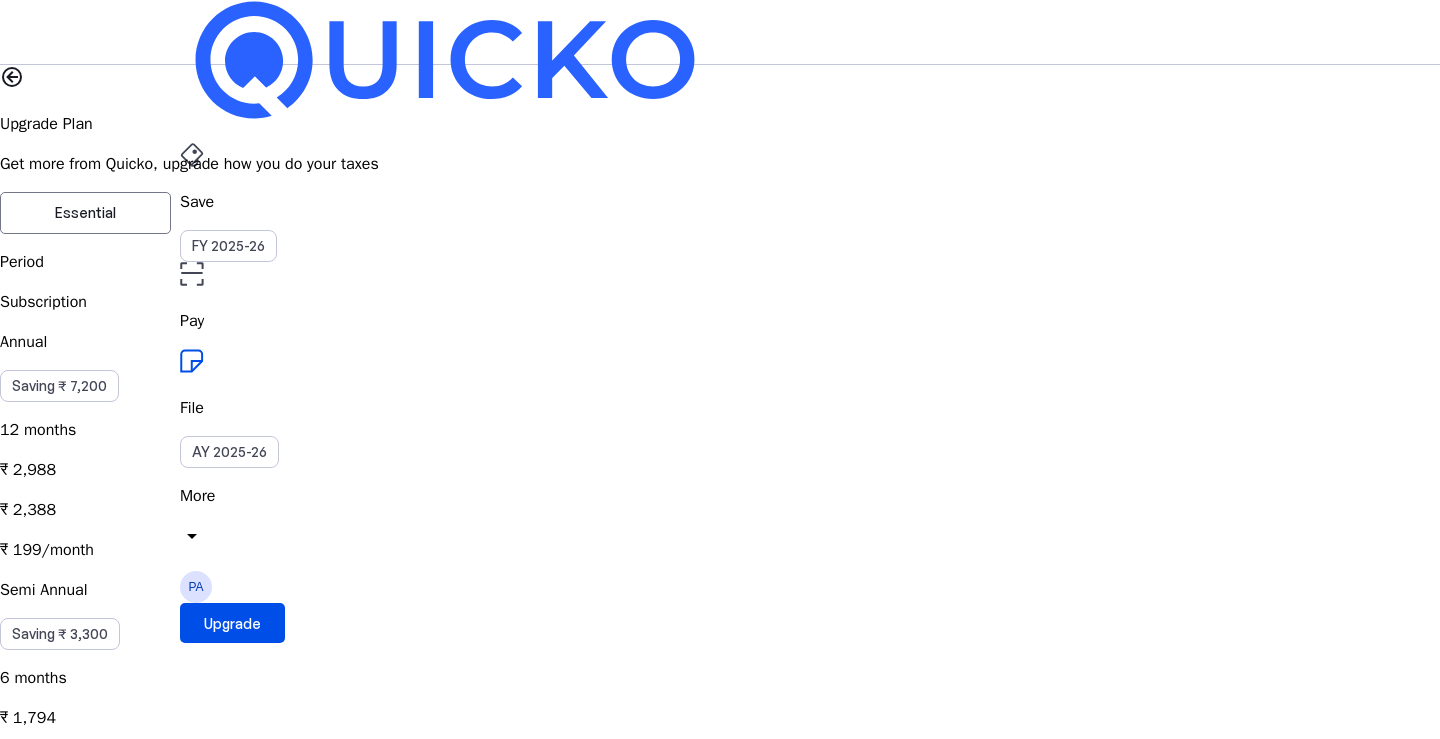 click on "PA" at bounding box center (196, 587) 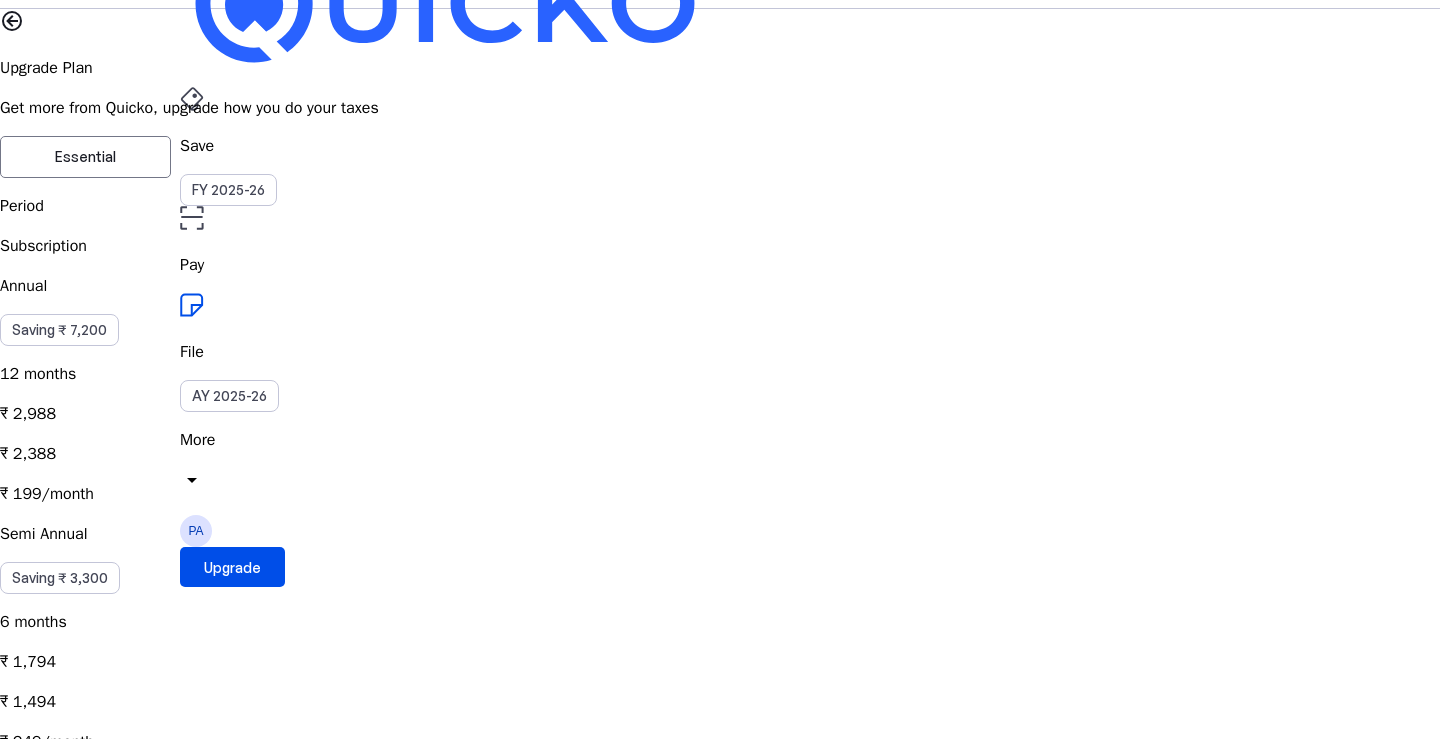 click on "PA [FIRST] [LAST] [PAN] perm_identity My Profile view_carousel Billing Identity Details Manage your Aadhaar and PRAN details PAN [PAN] Aadhaar Number [PHONE] PRAN Save Cancel © Quicko Infosoft Private Limited Built with favorite from [CITY]" at bounding box center [720, 2637] 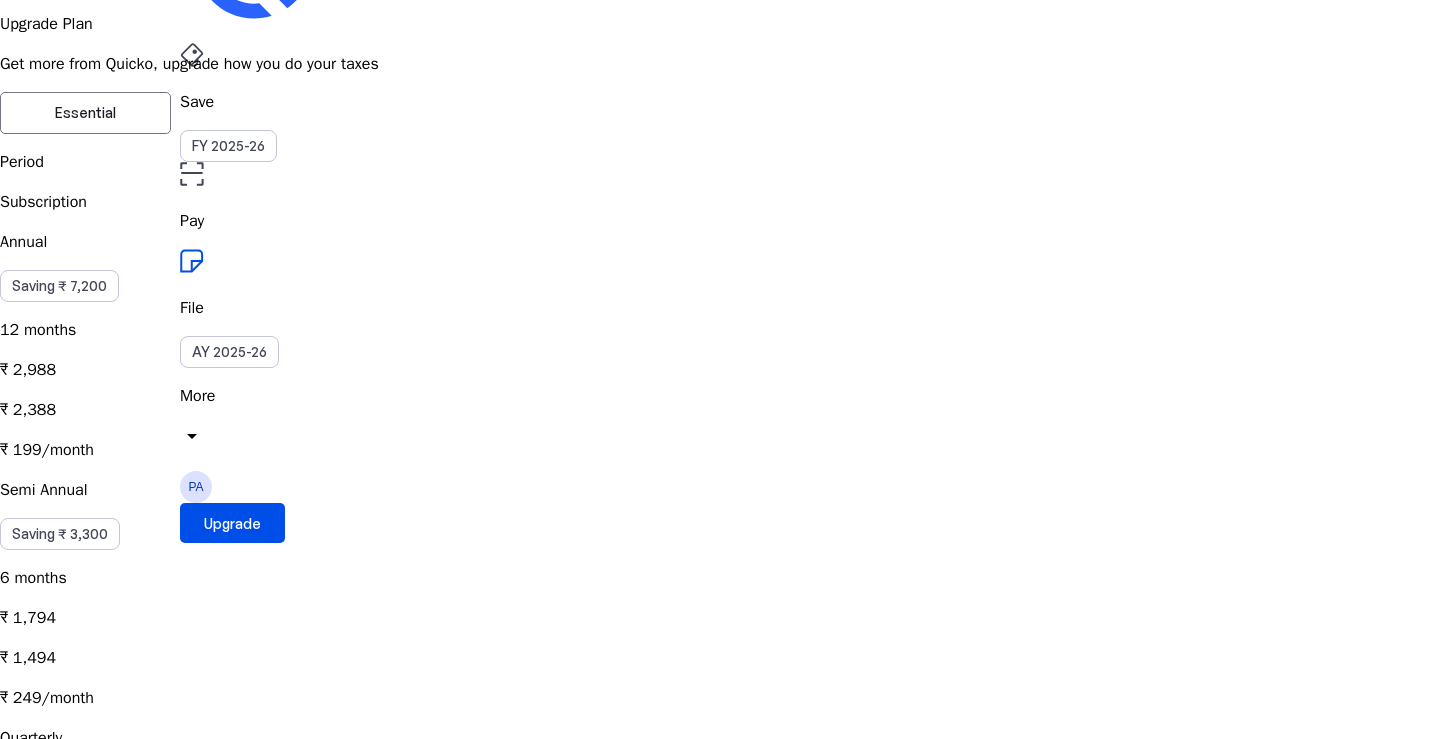 click on "Log Out" at bounding box center [74, 2747] 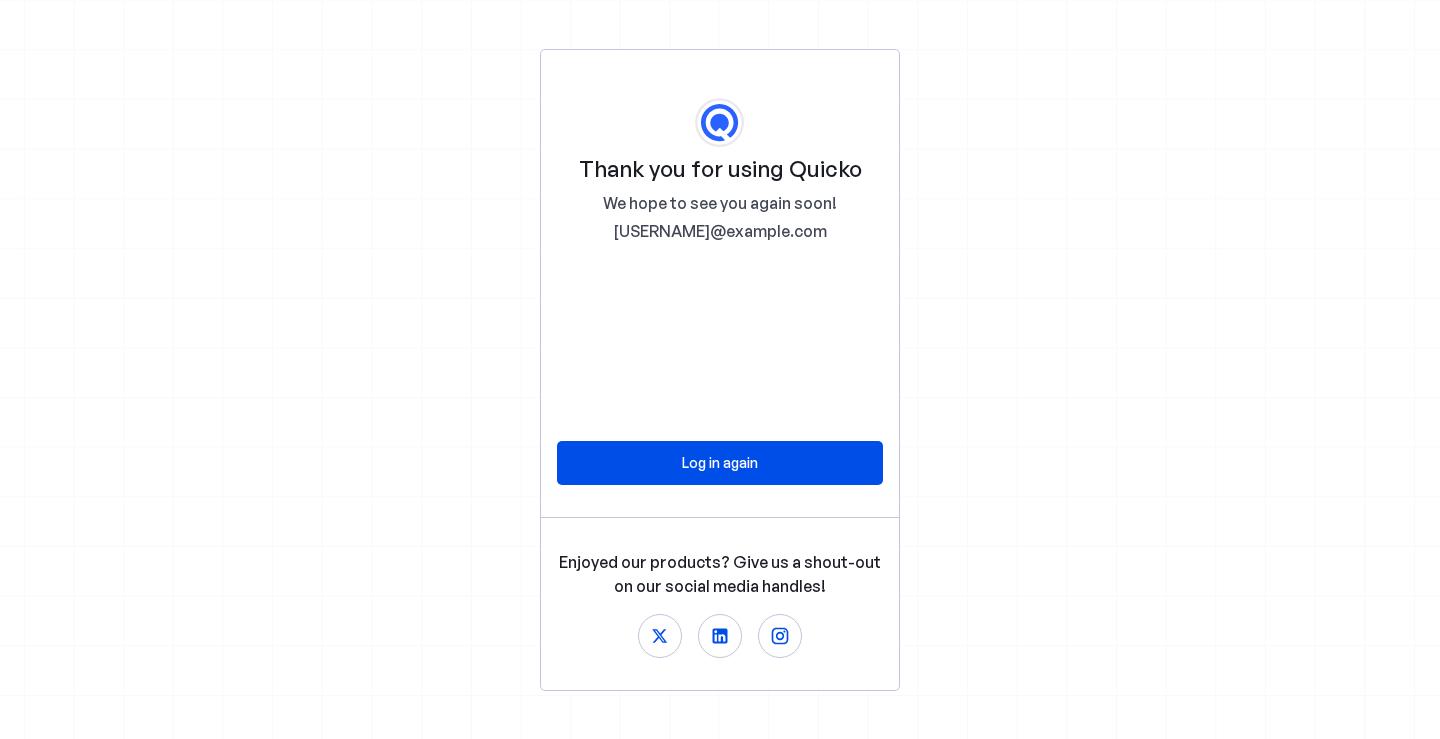 scroll, scrollTop: 0, scrollLeft: 0, axis: both 